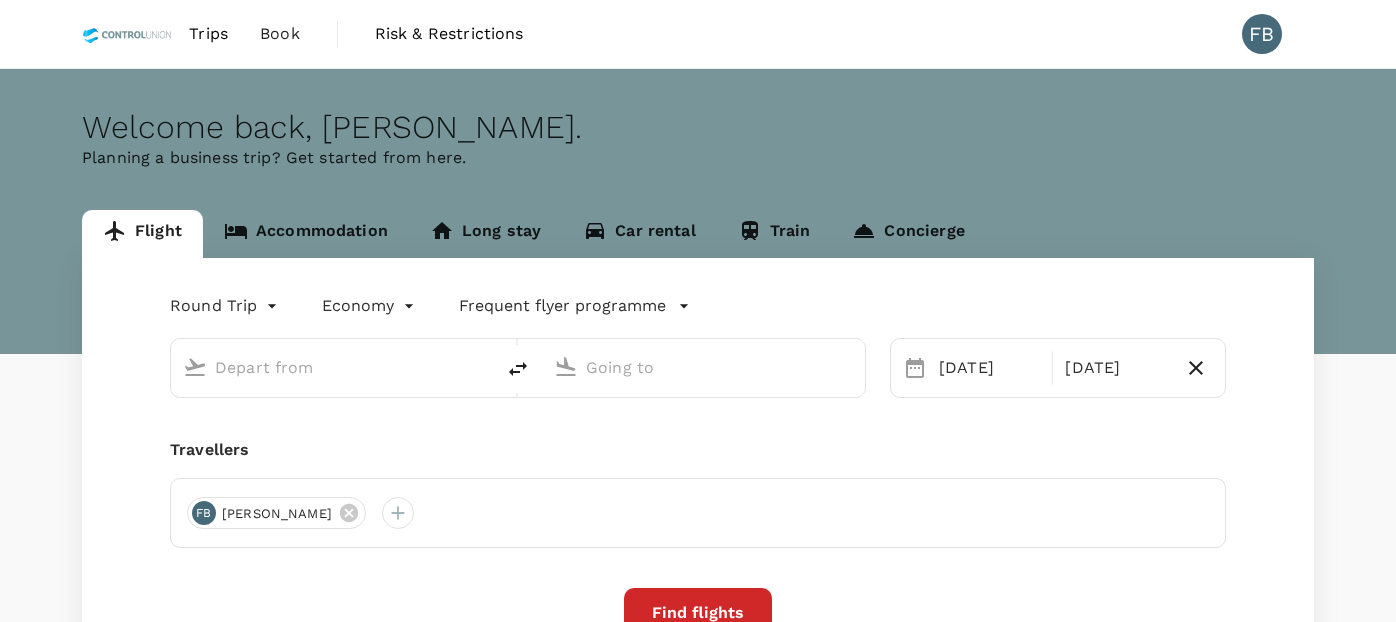 scroll, scrollTop: 0, scrollLeft: 0, axis: both 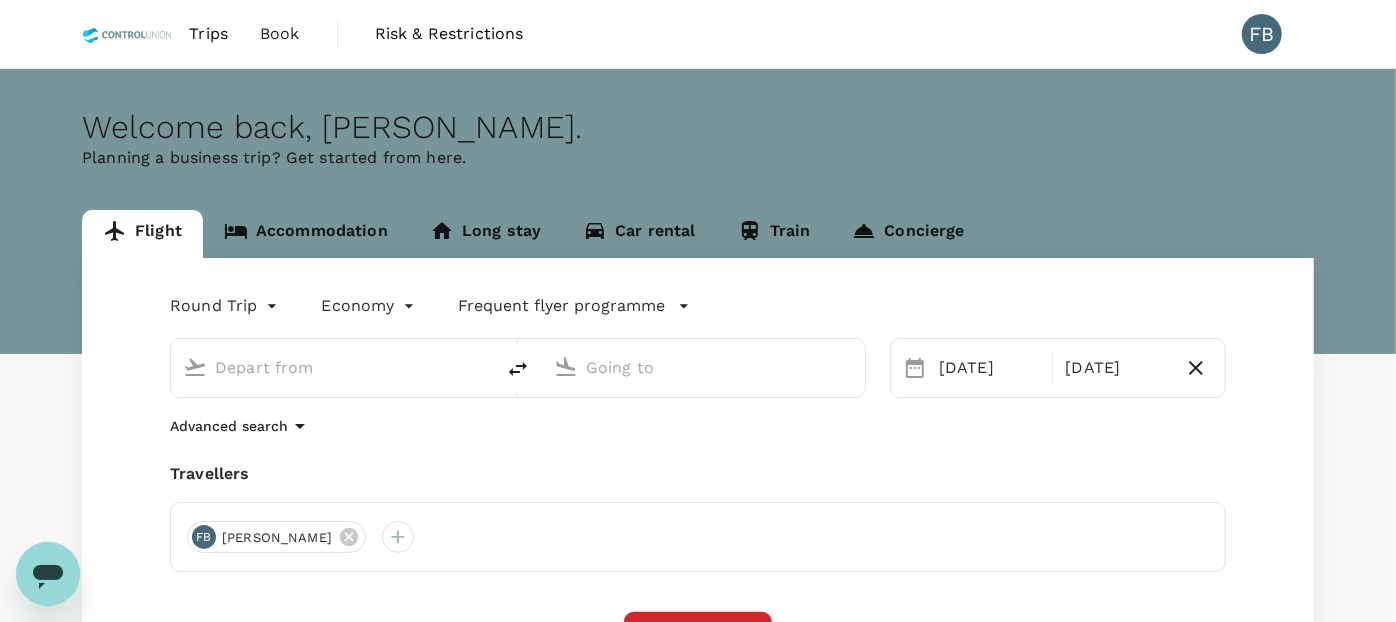 type on "Kuala Lumpur Intl ([GEOGRAPHIC_DATA])" 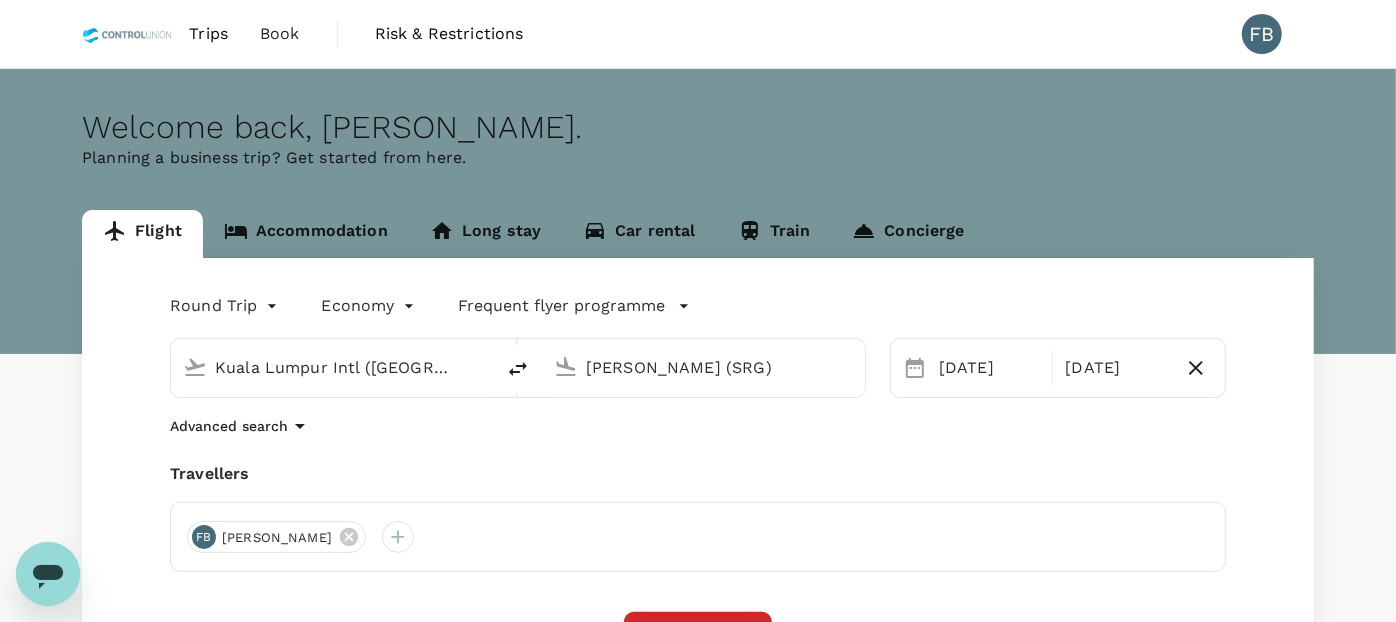 type 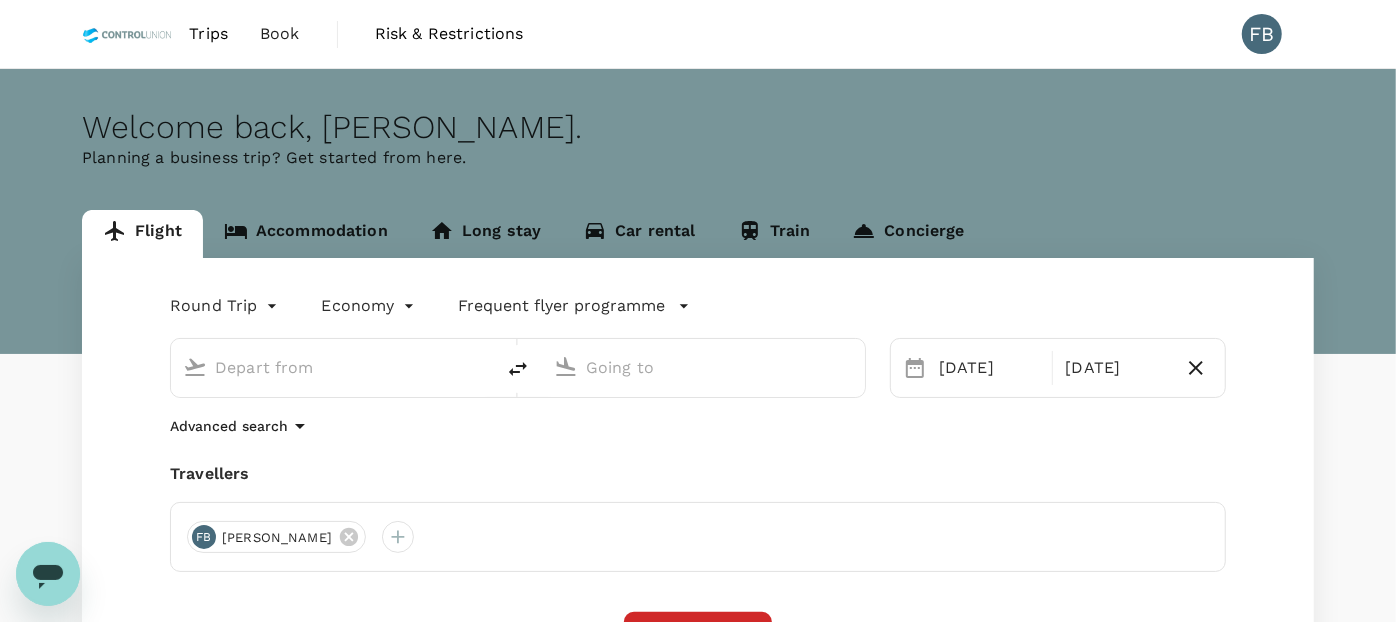 click at bounding box center [333, 367] 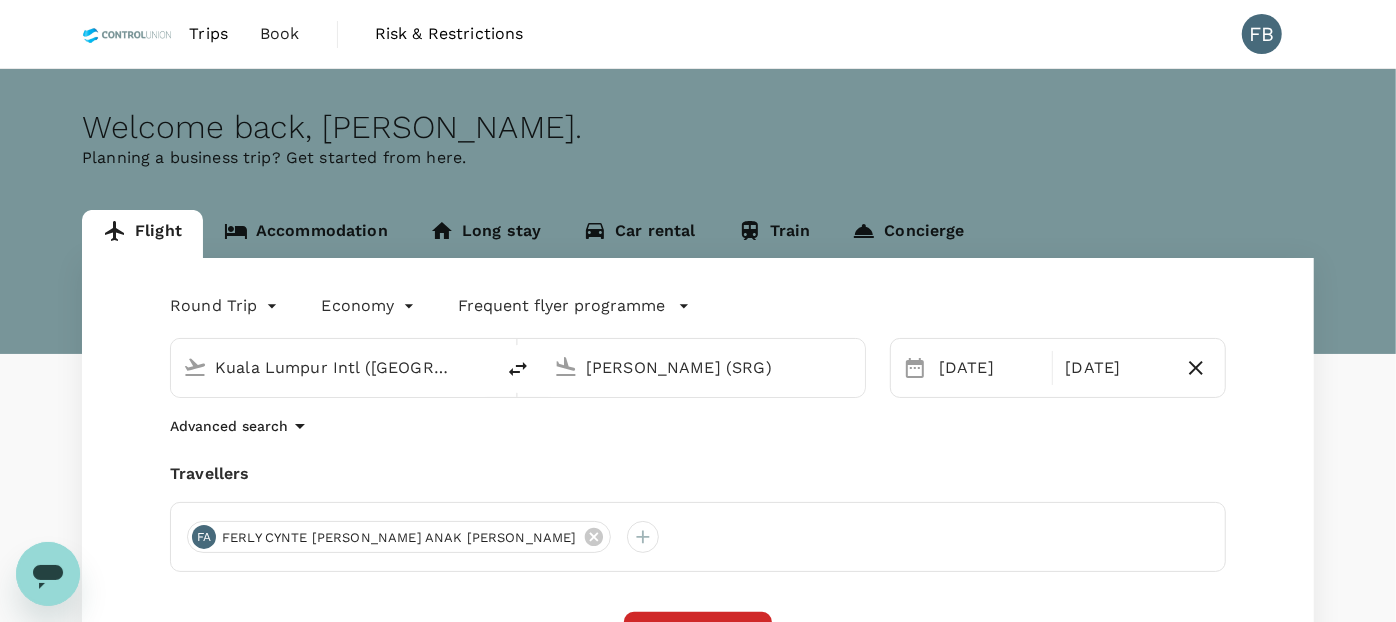 click on "[PERSON_NAME] (SRG)" at bounding box center (704, 367) 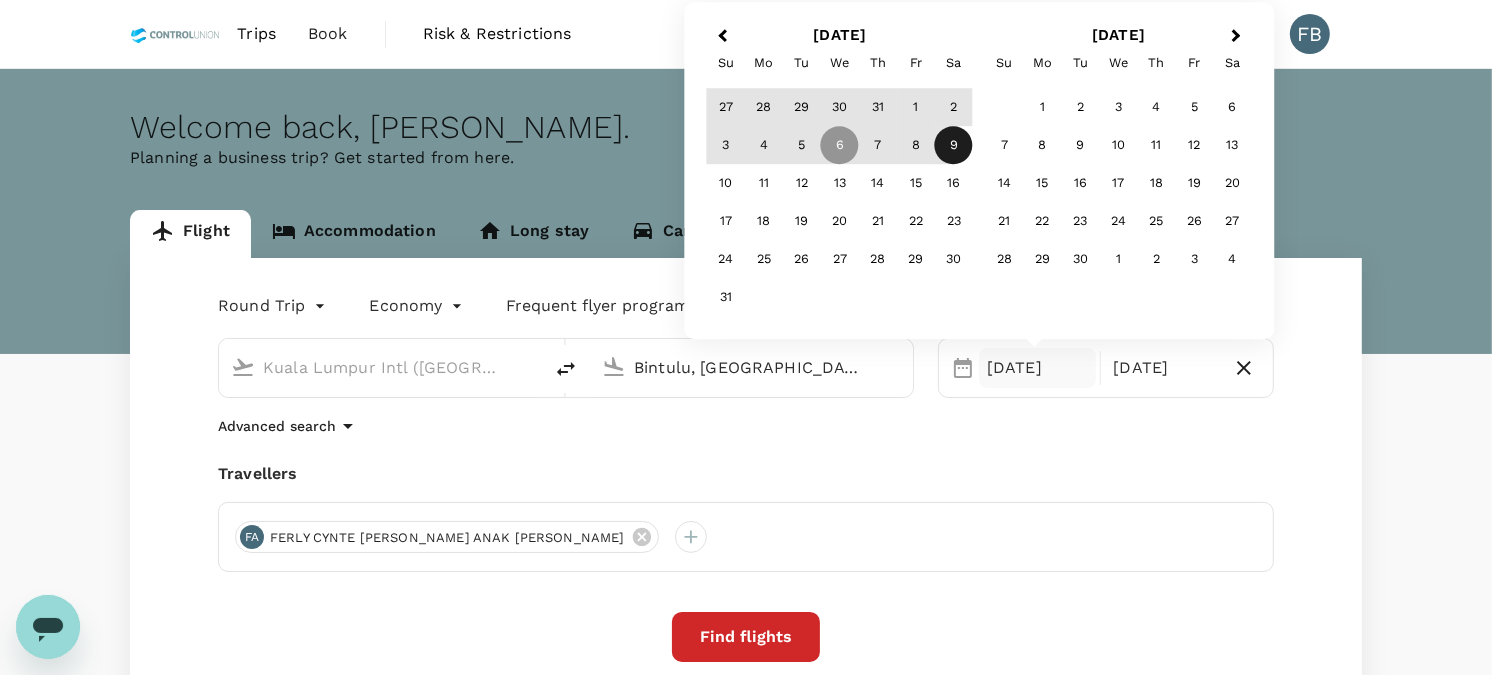 type on "Bintulu, [GEOGRAPHIC_DATA] (any)" 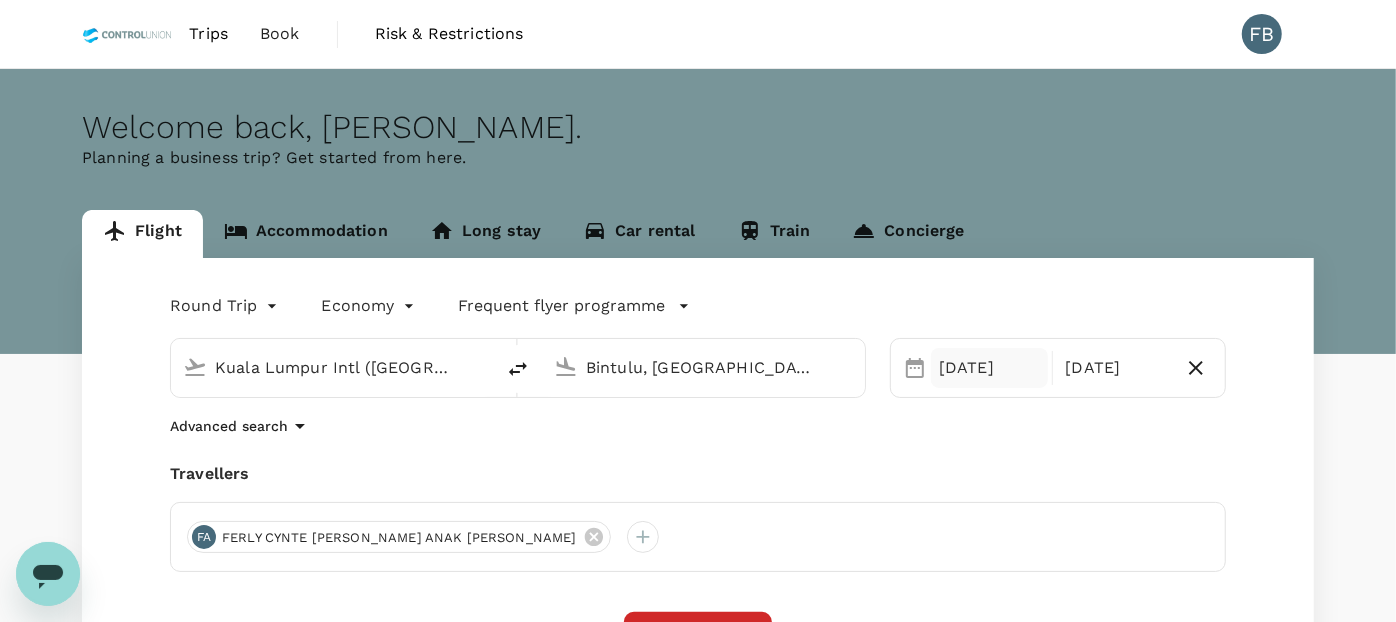click on "[DATE]" at bounding box center [989, 368] 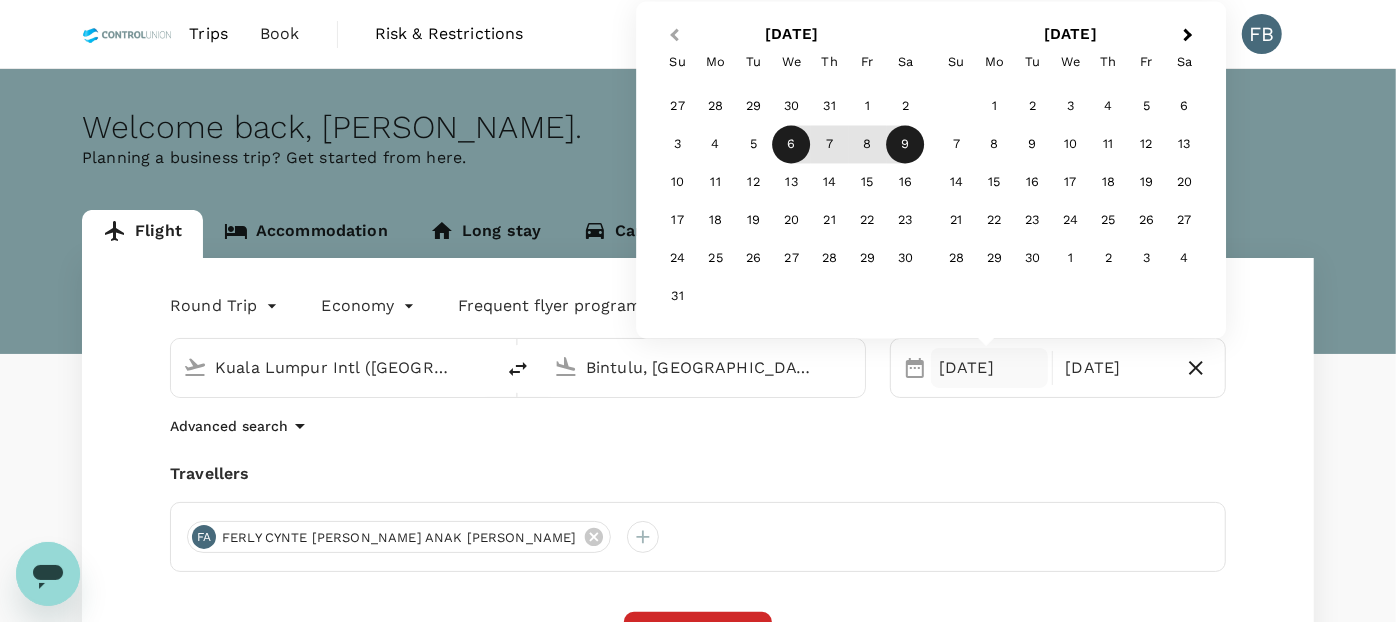 click on "Previous Month" at bounding box center (672, 36) 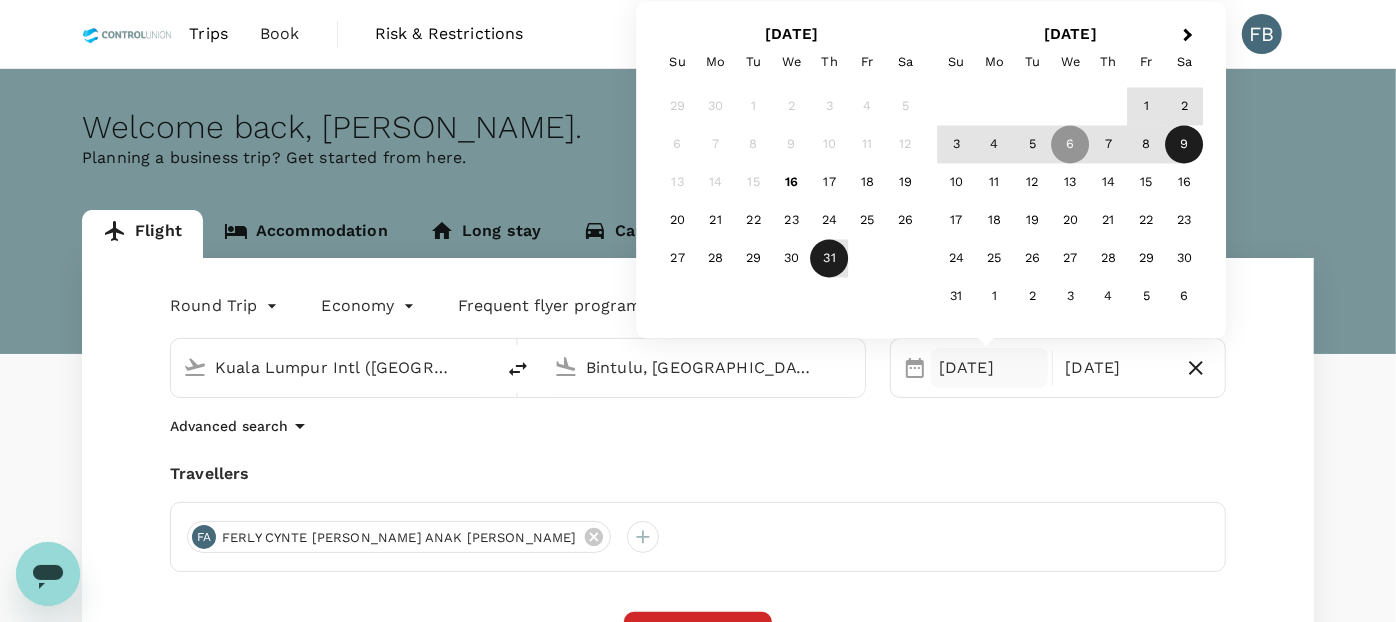 click on "31" at bounding box center [830, 259] 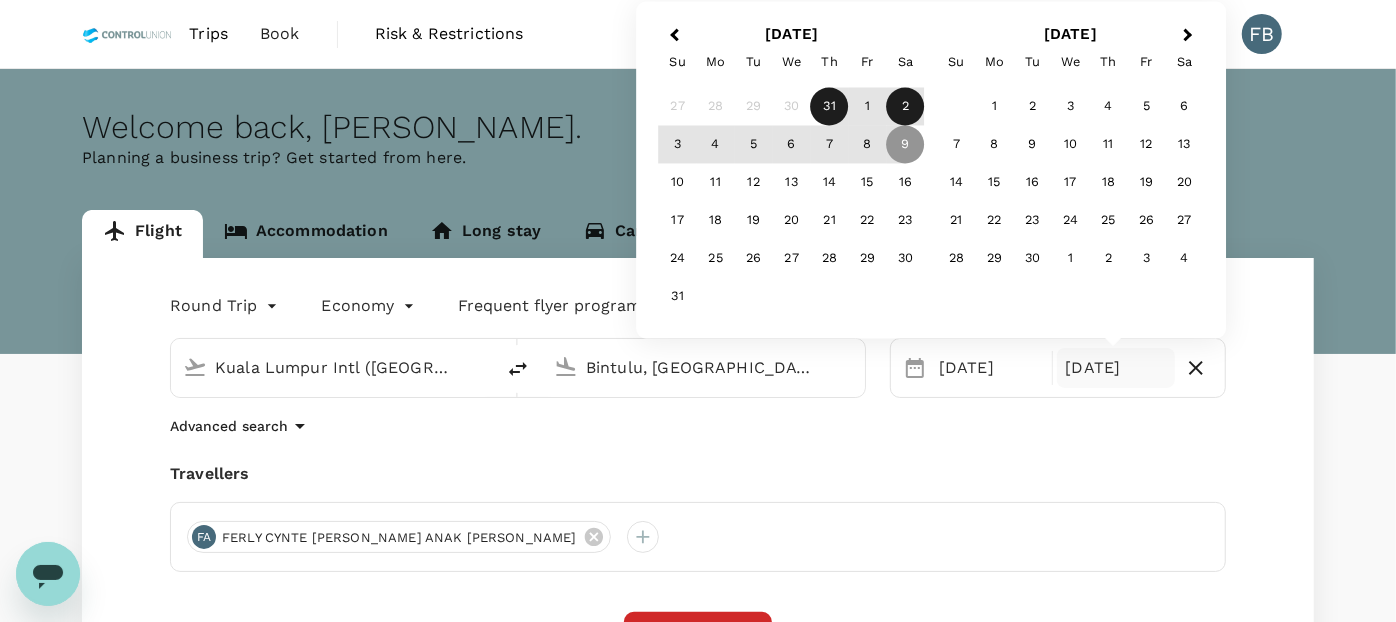 click on "2" at bounding box center (906, 107) 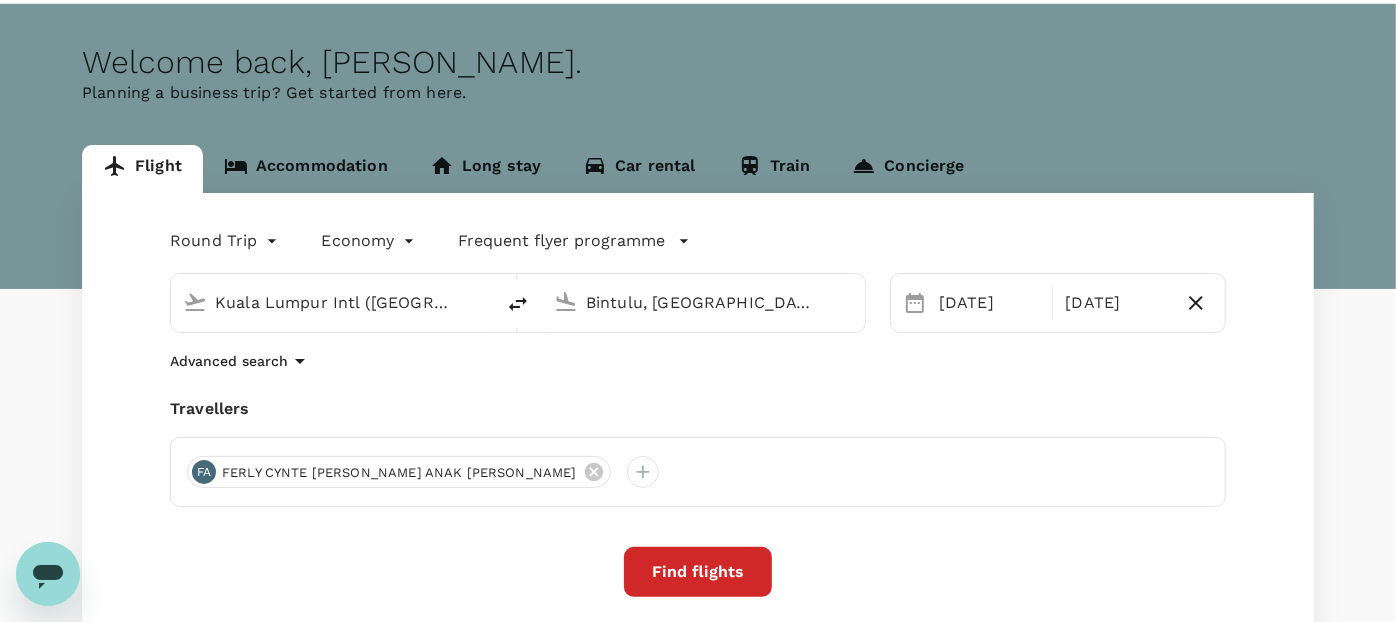 scroll, scrollTop: 111, scrollLeft: 0, axis: vertical 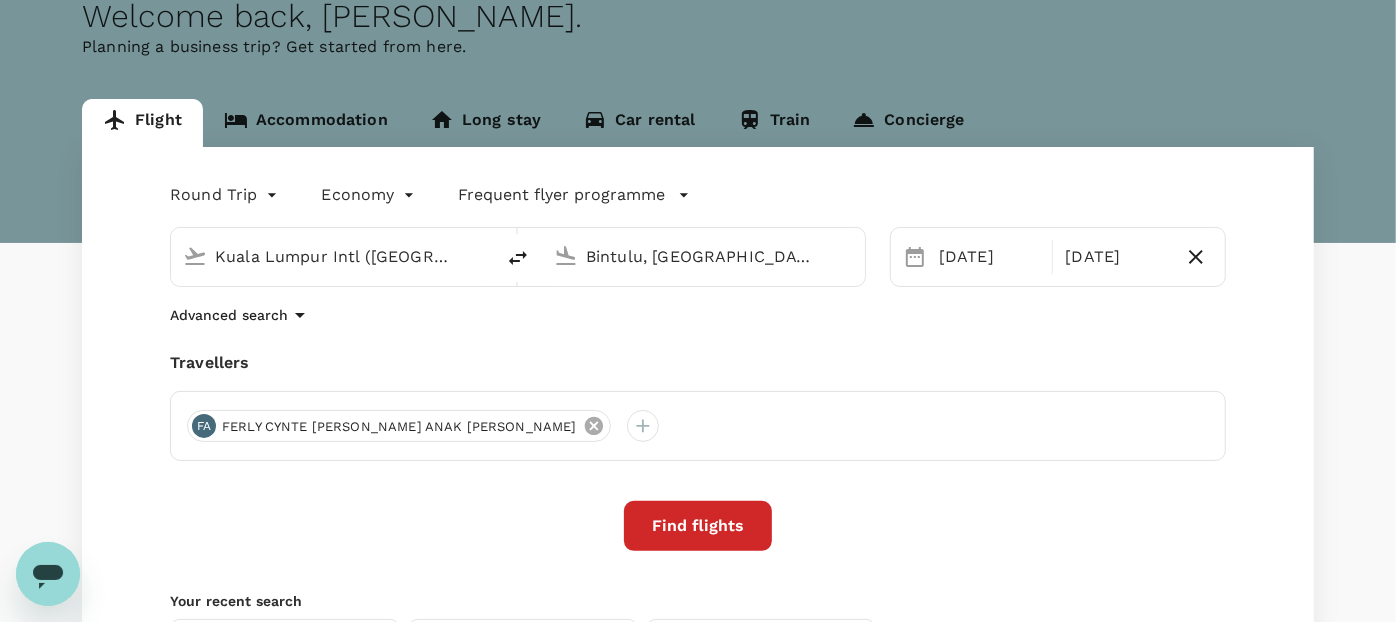 click 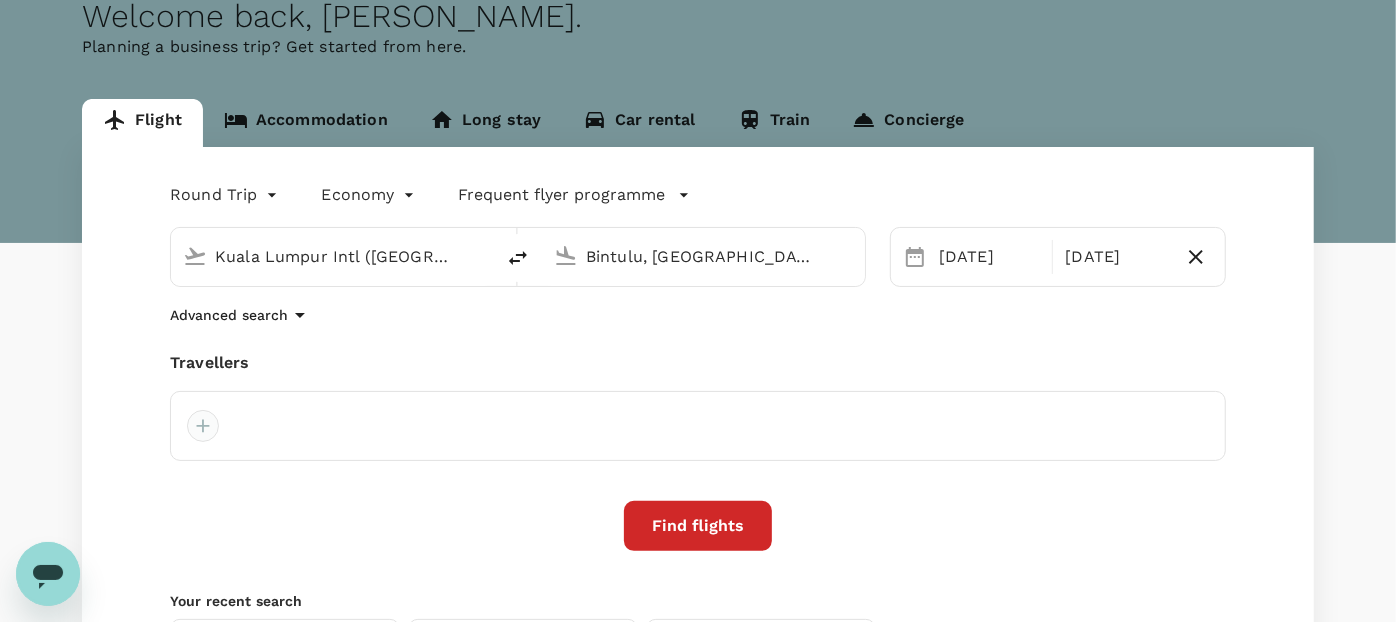 click at bounding box center [203, 426] 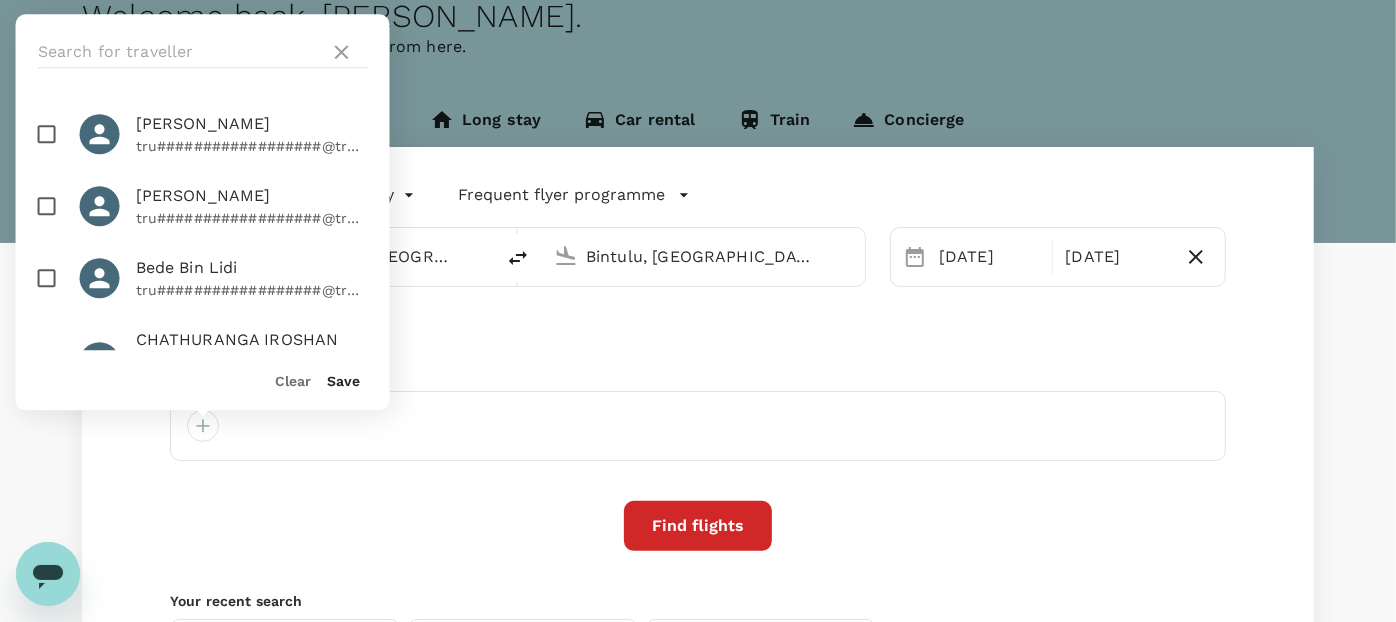 click at bounding box center (47, 206) 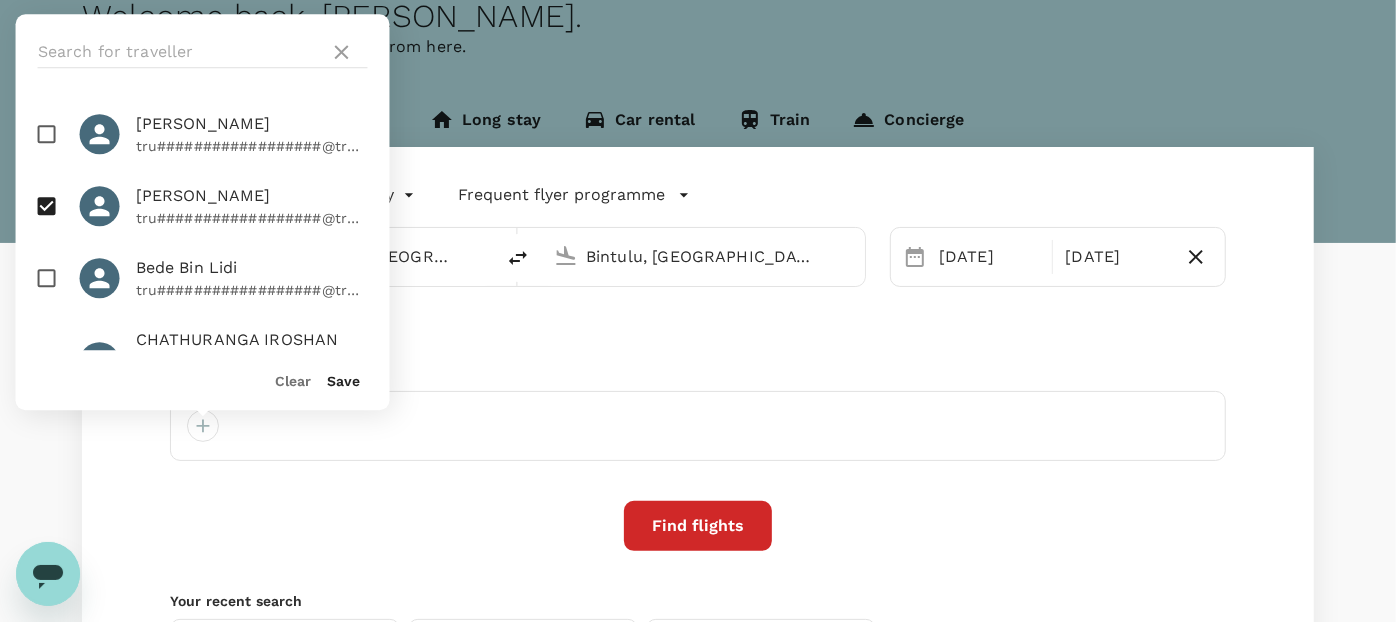 click on "Save" at bounding box center (344, 381) 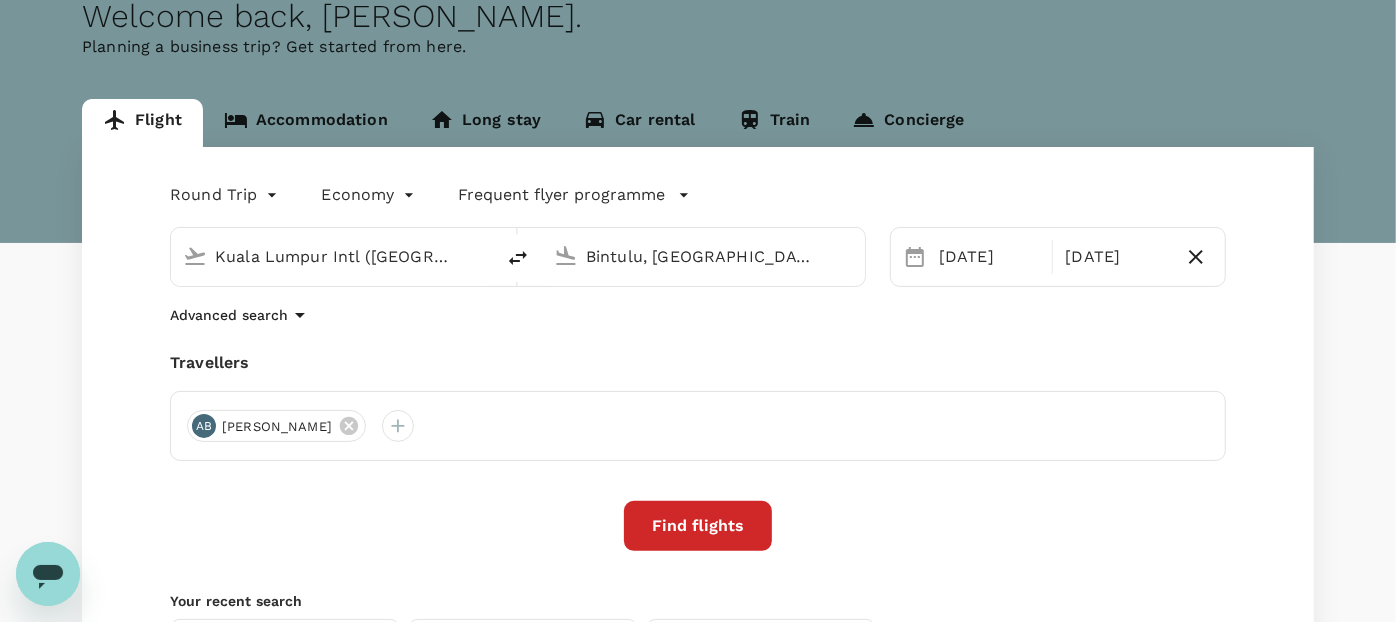click on "Find flights" at bounding box center (698, 526) 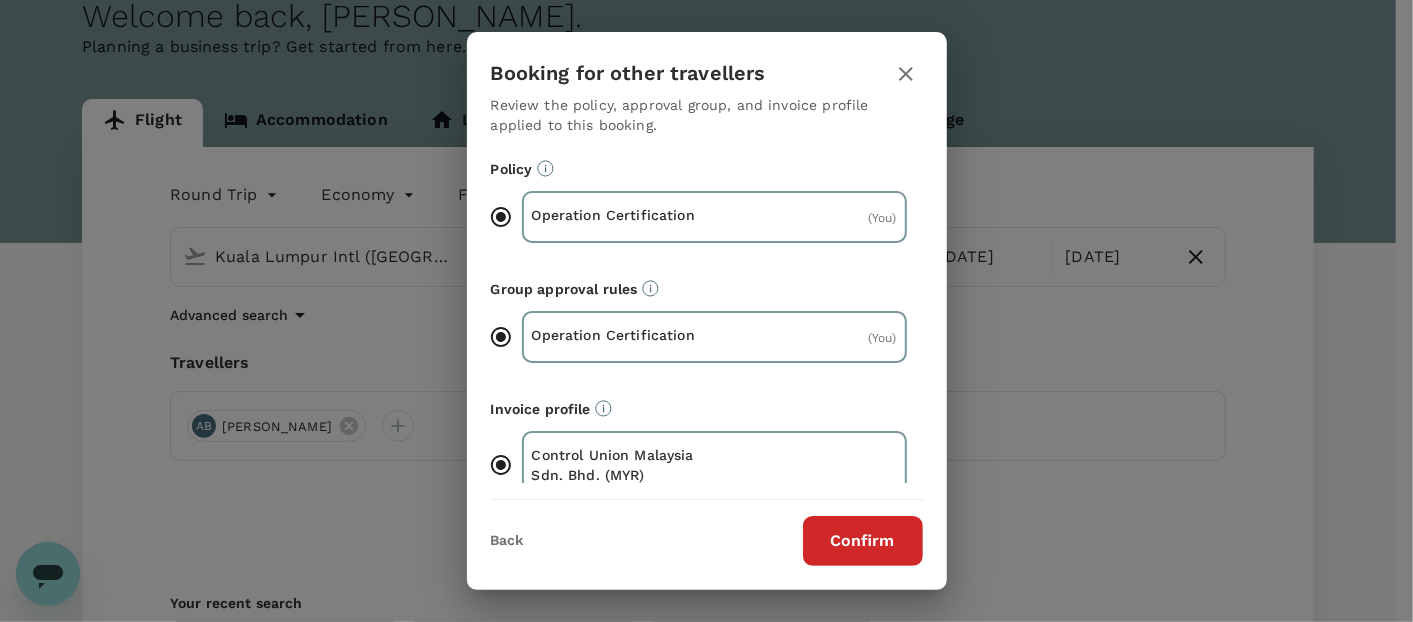 click on "Confirm" at bounding box center [863, 541] 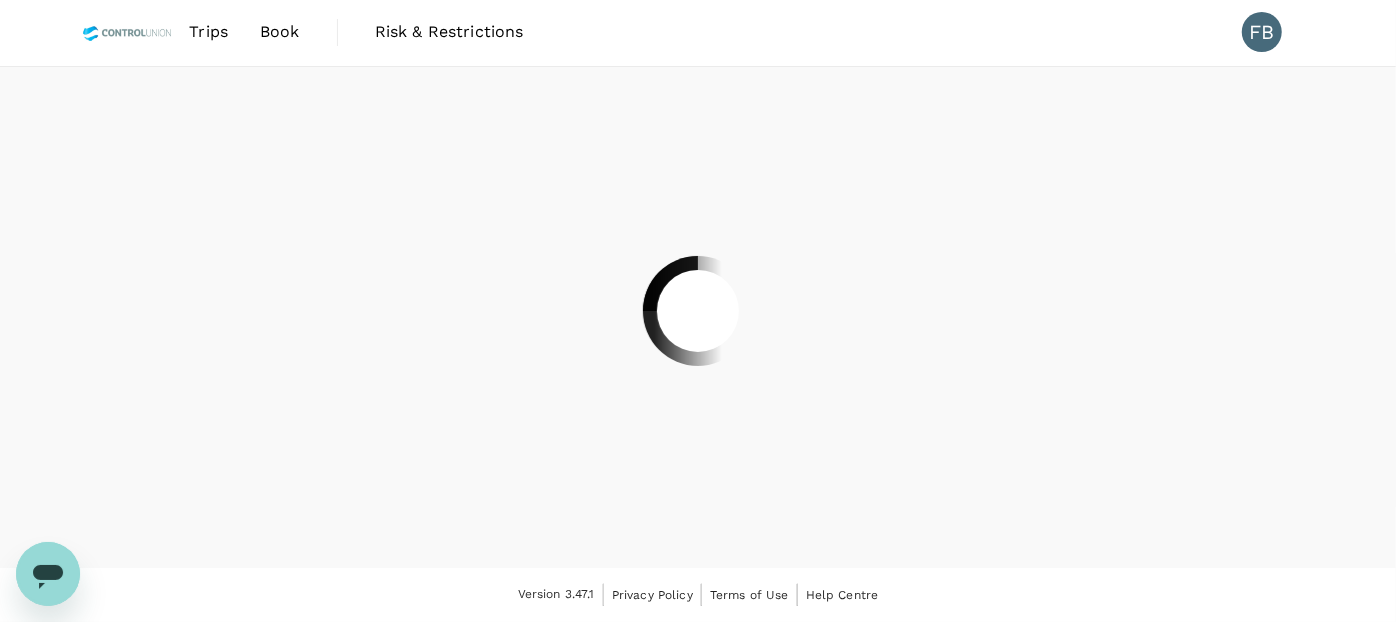scroll, scrollTop: 0, scrollLeft: 0, axis: both 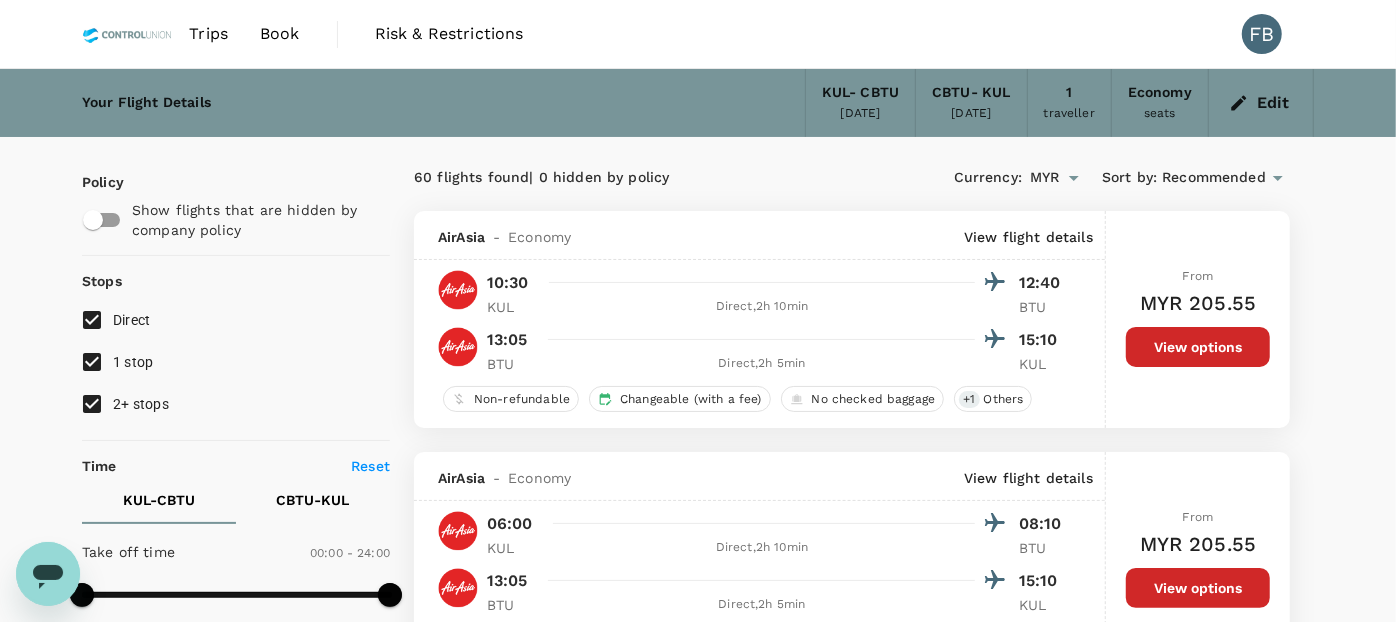 type on "1460" 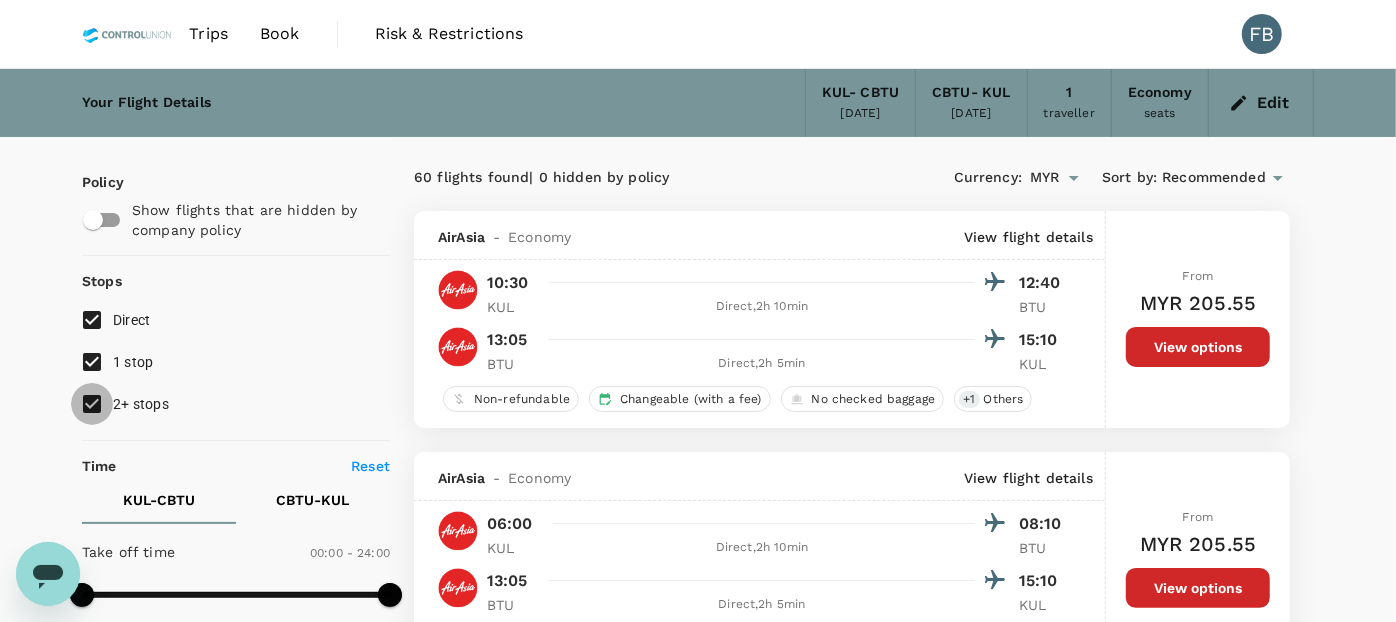 drag, startPoint x: 97, startPoint y: 399, endPoint x: 97, endPoint y: 377, distance: 22 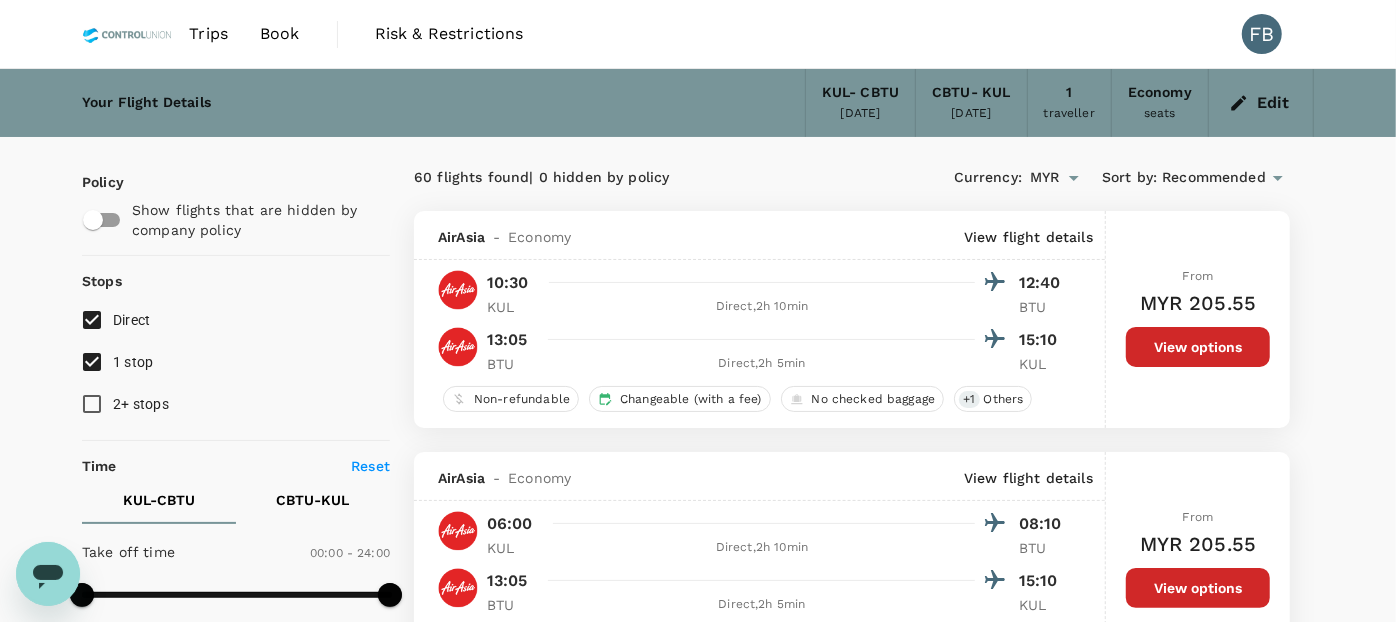 click on "1 stop" at bounding box center [92, 362] 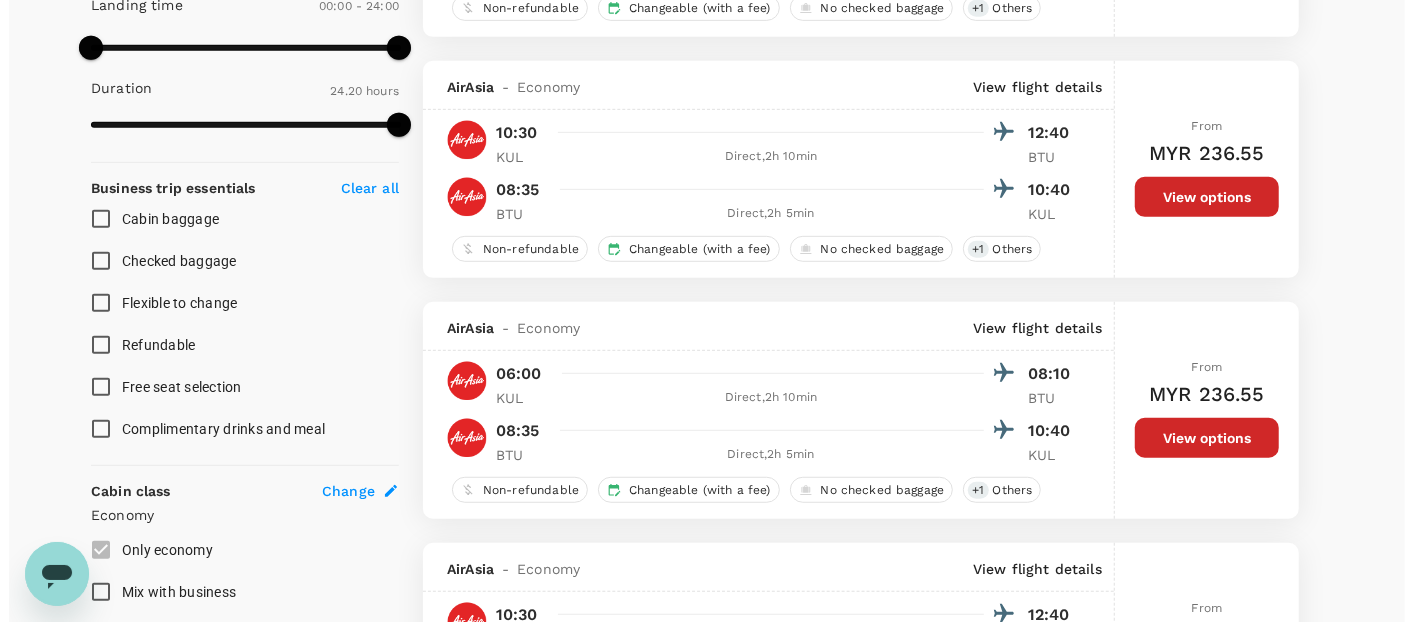 scroll, scrollTop: 666, scrollLeft: 0, axis: vertical 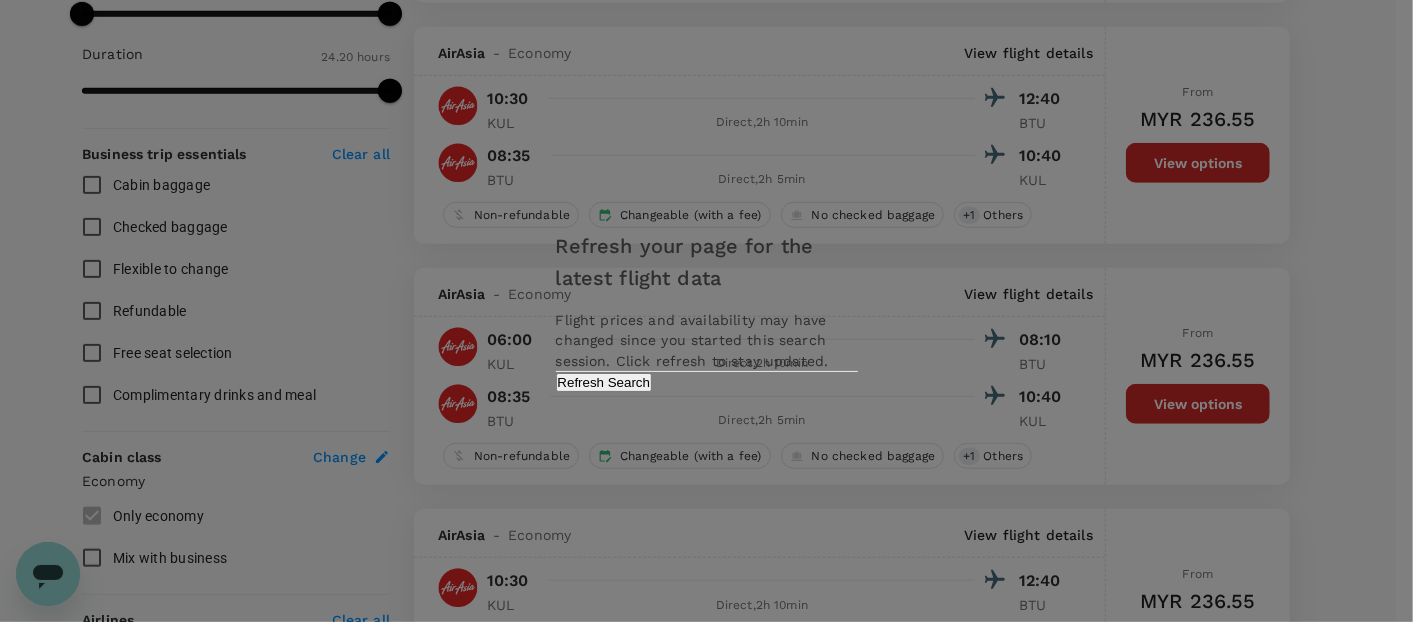 click on "Refresh Search" at bounding box center [604, 382] 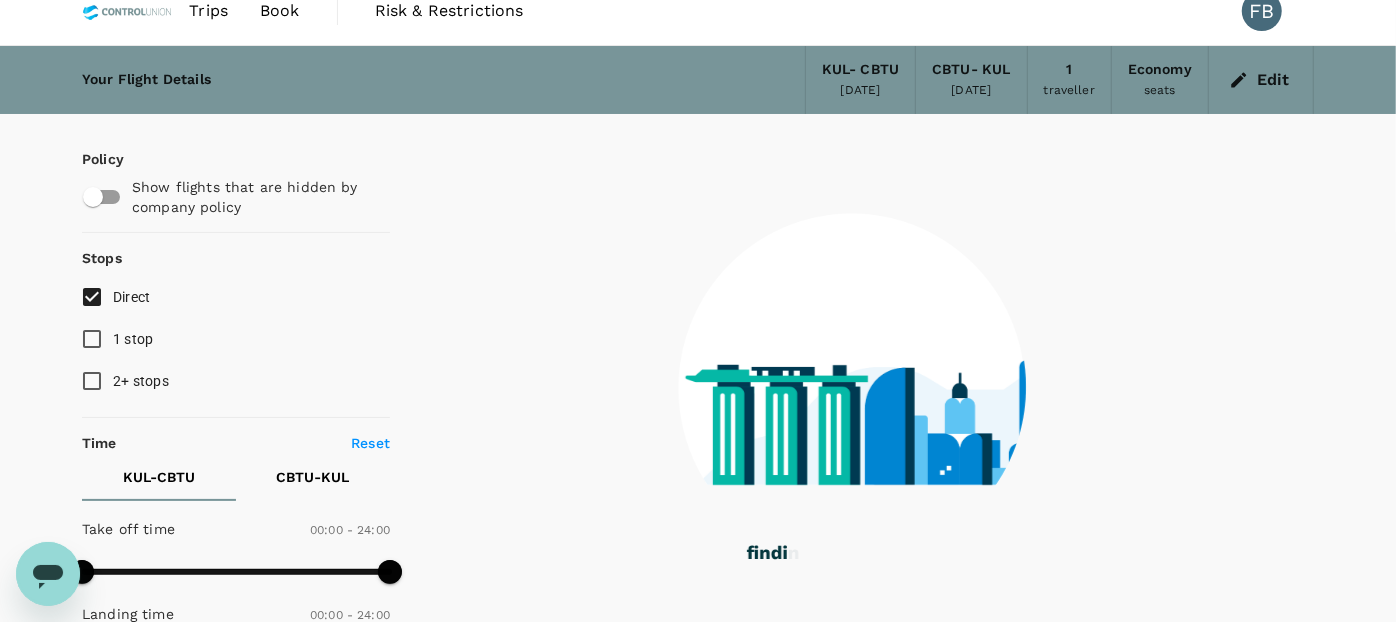 scroll, scrollTop: 0, scrollLeft: 0, axis: both 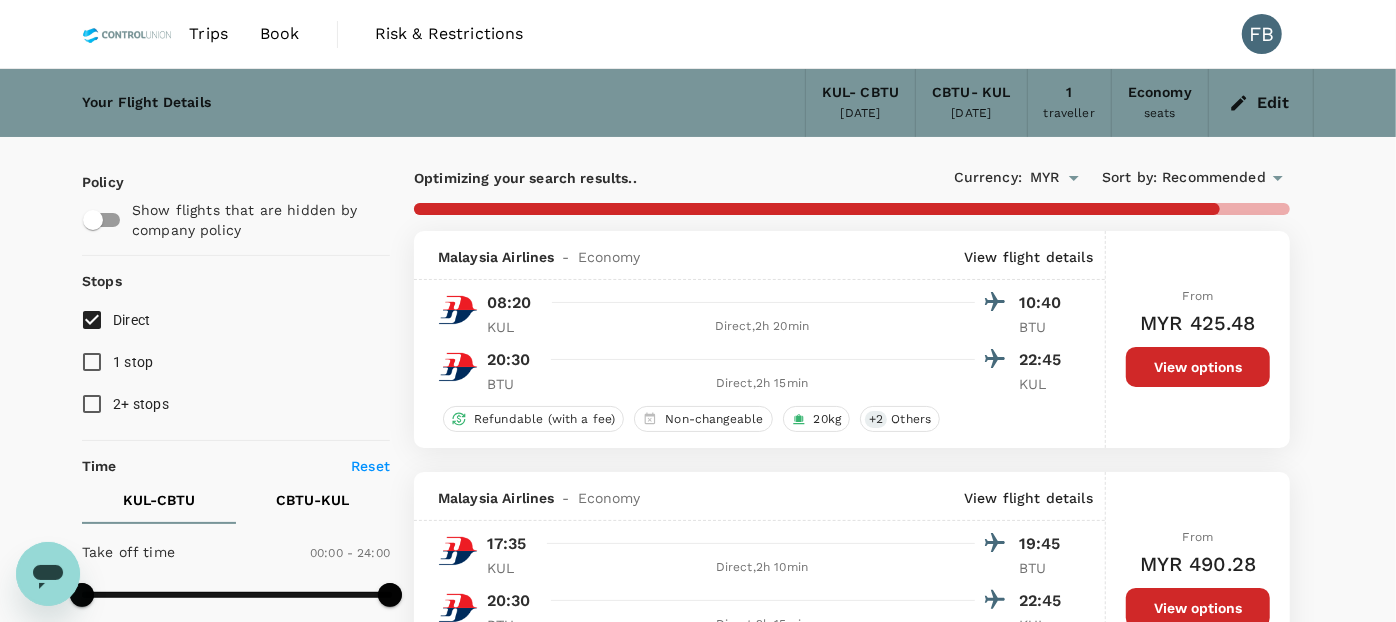 type on "1460" 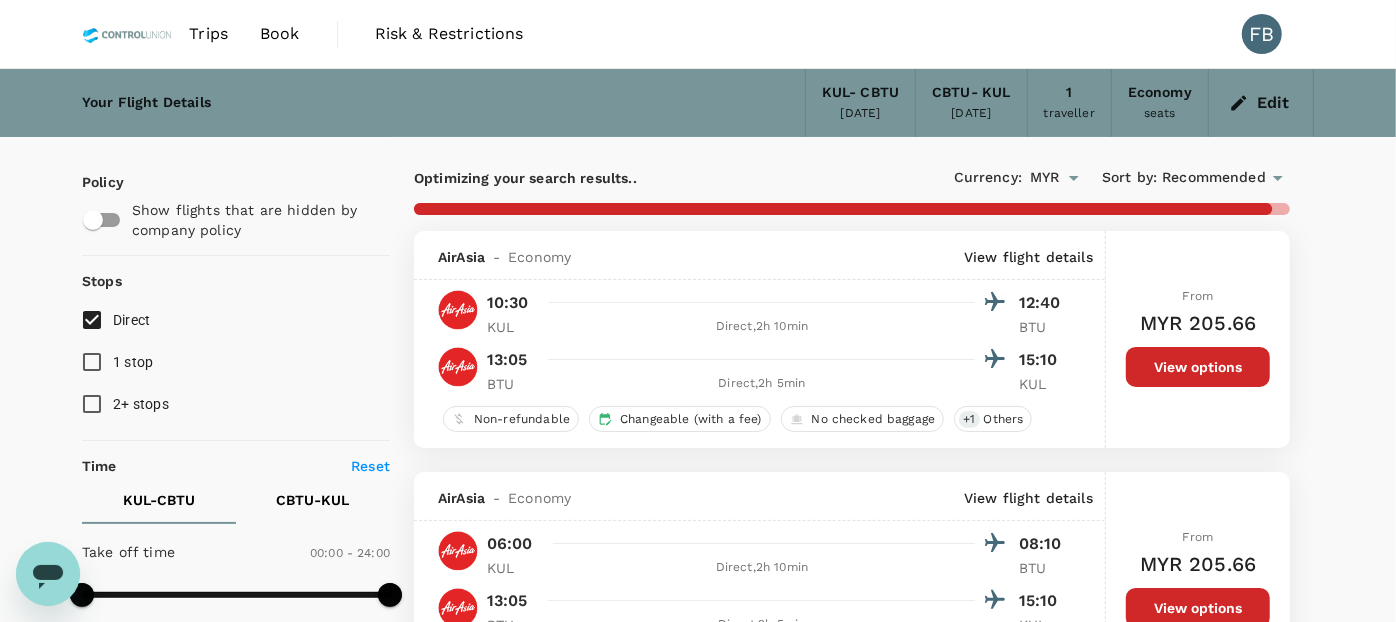 click on "View options" at bounding box center [1198, 367] 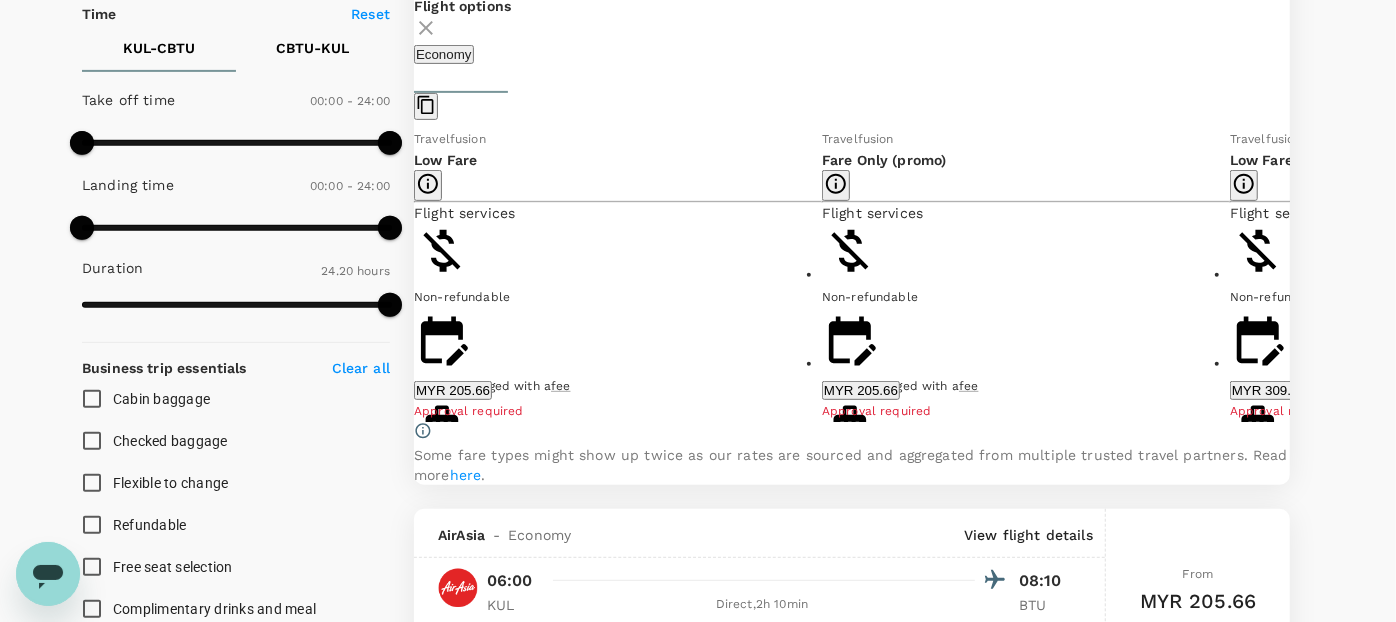 scroll, scrollTop: 453, scrollLeft: 0, axis: vertical 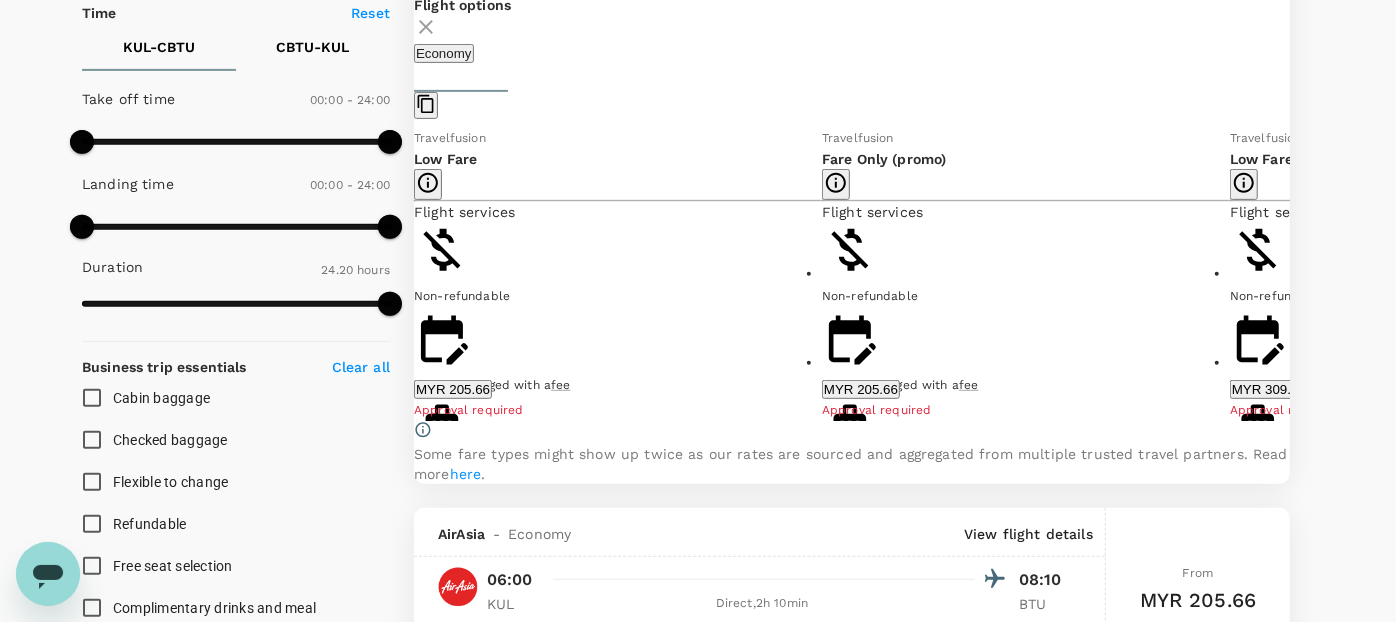 click 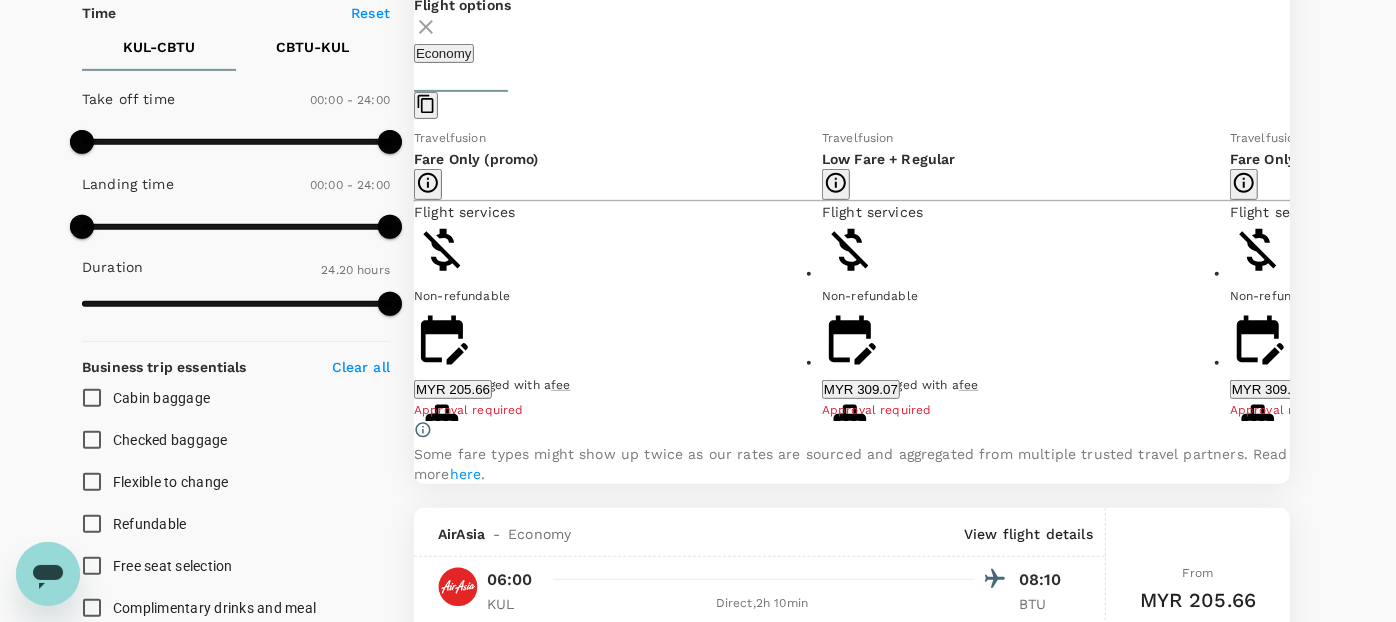 click 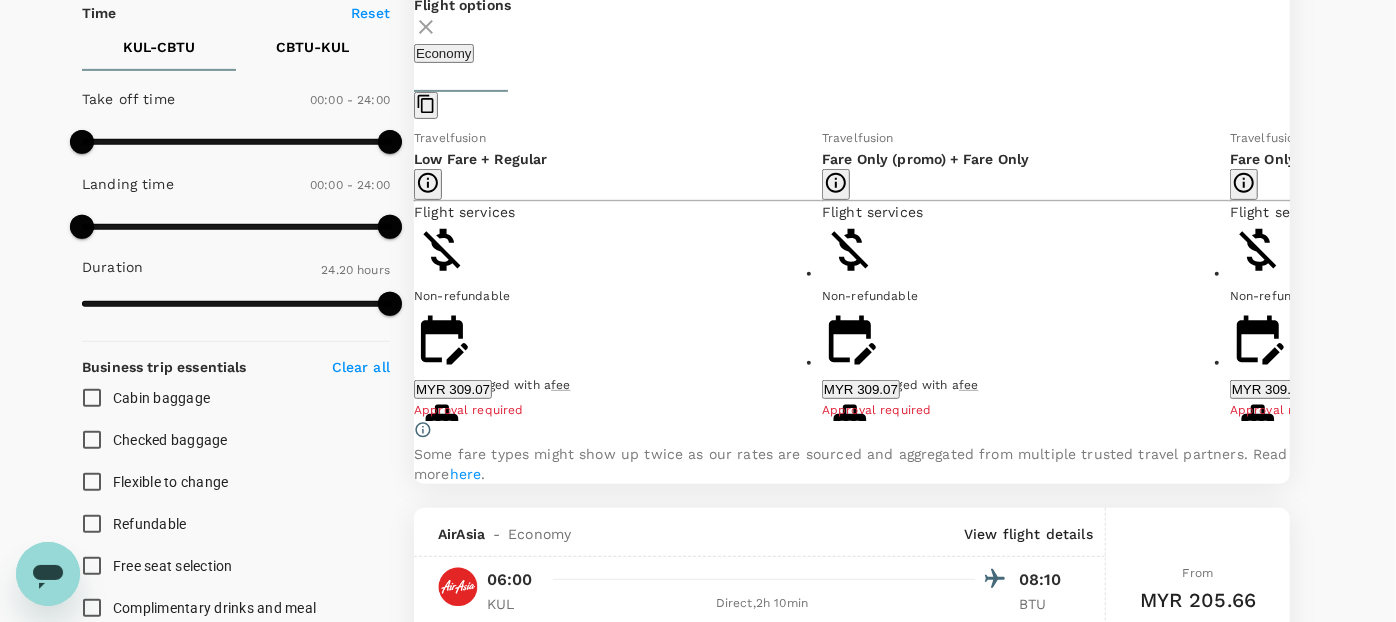 click 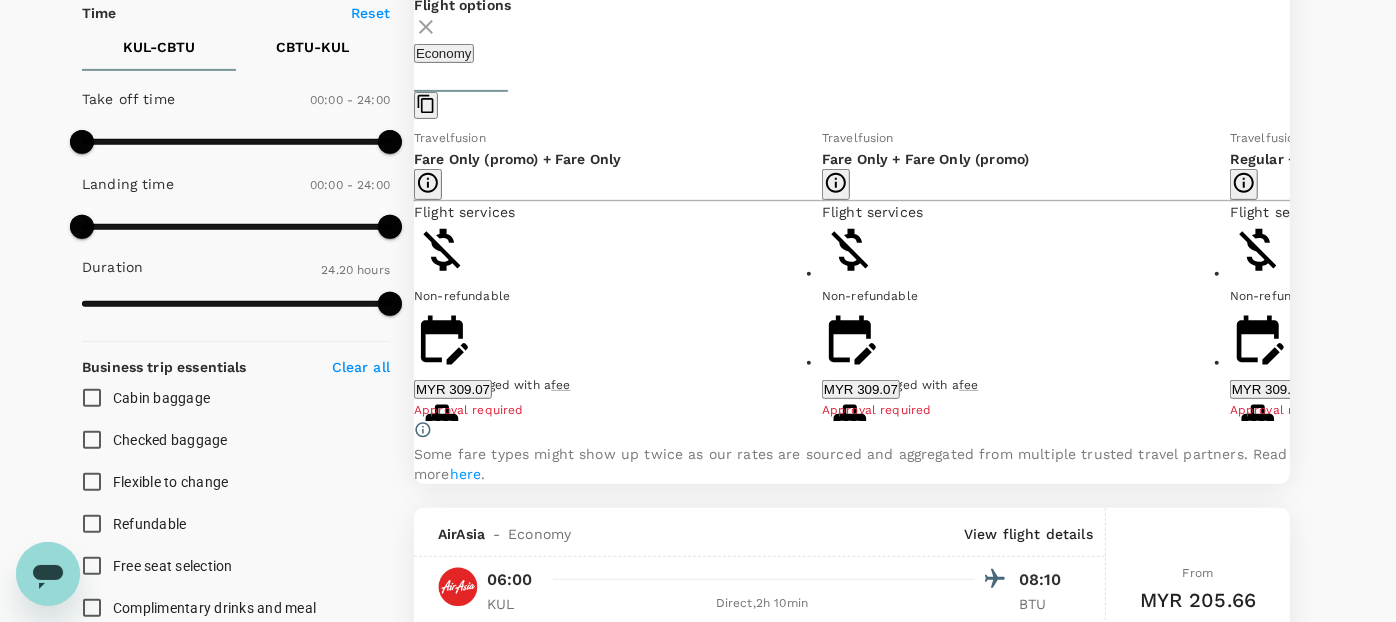 click 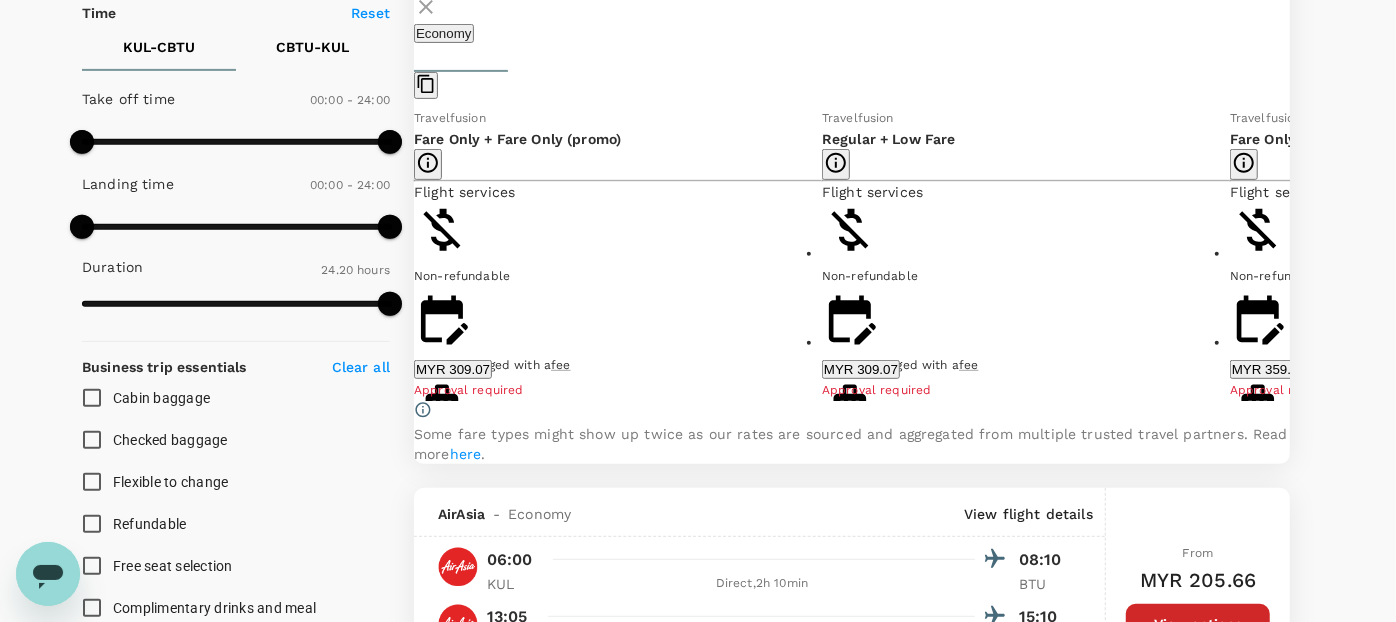 click 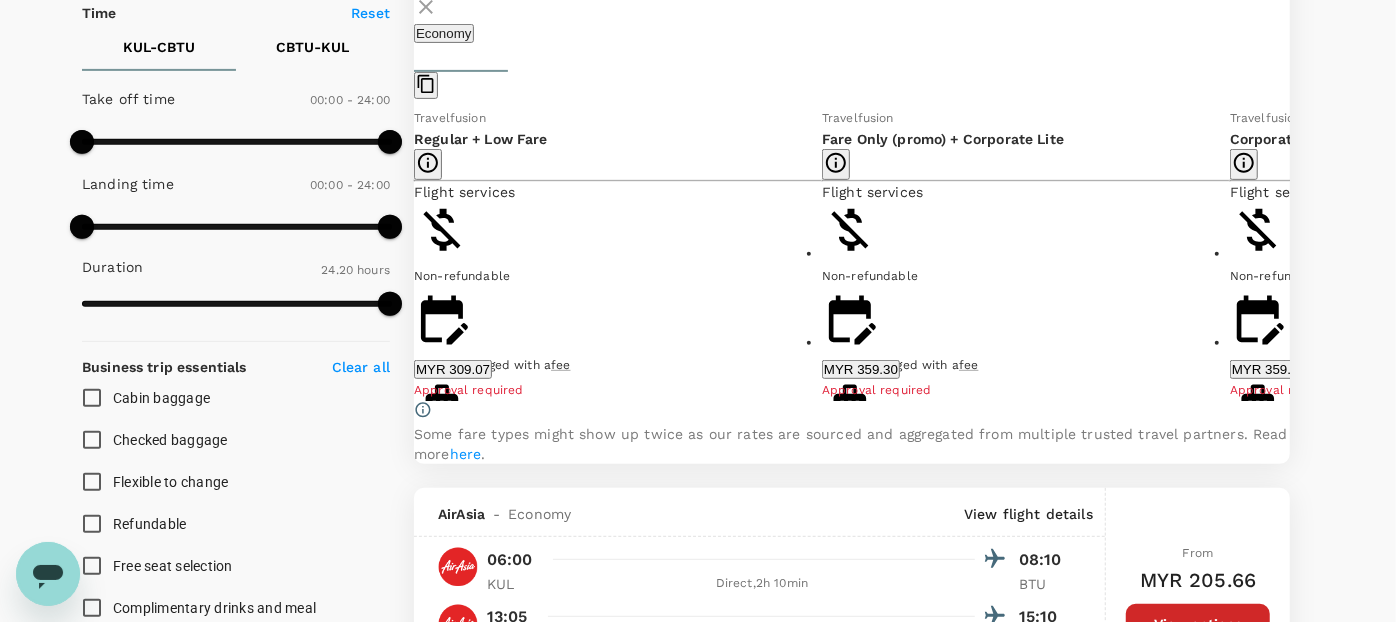 click 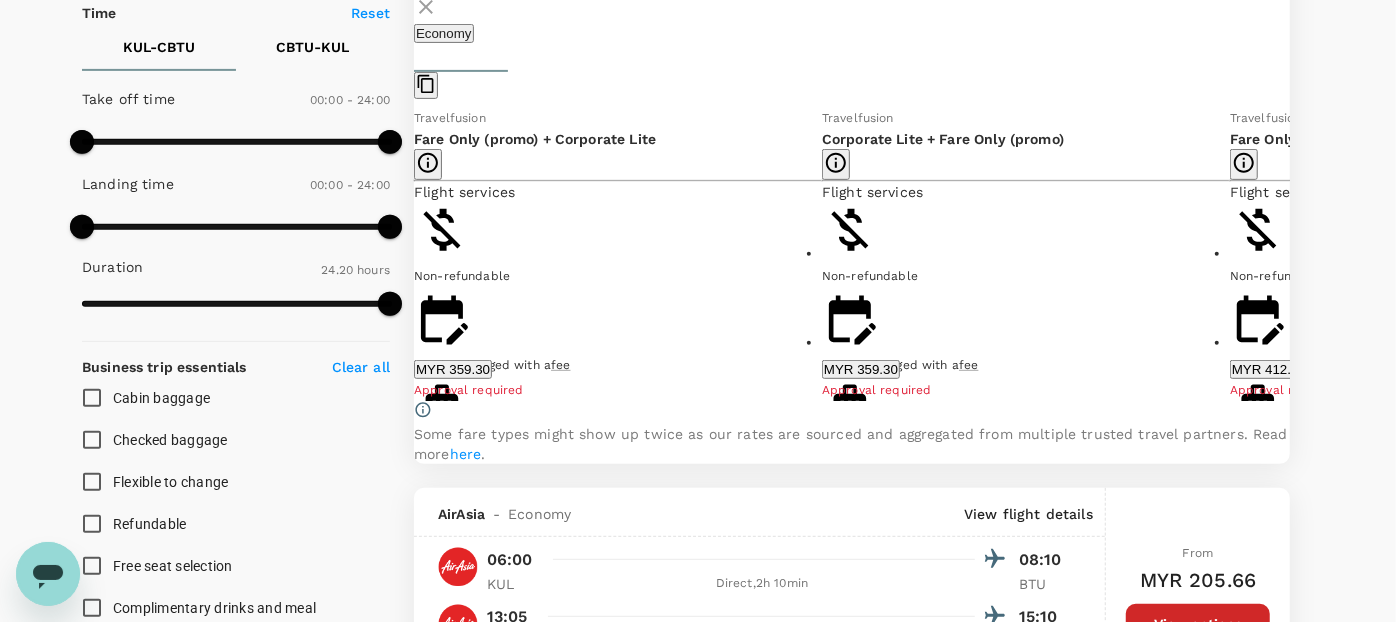 click 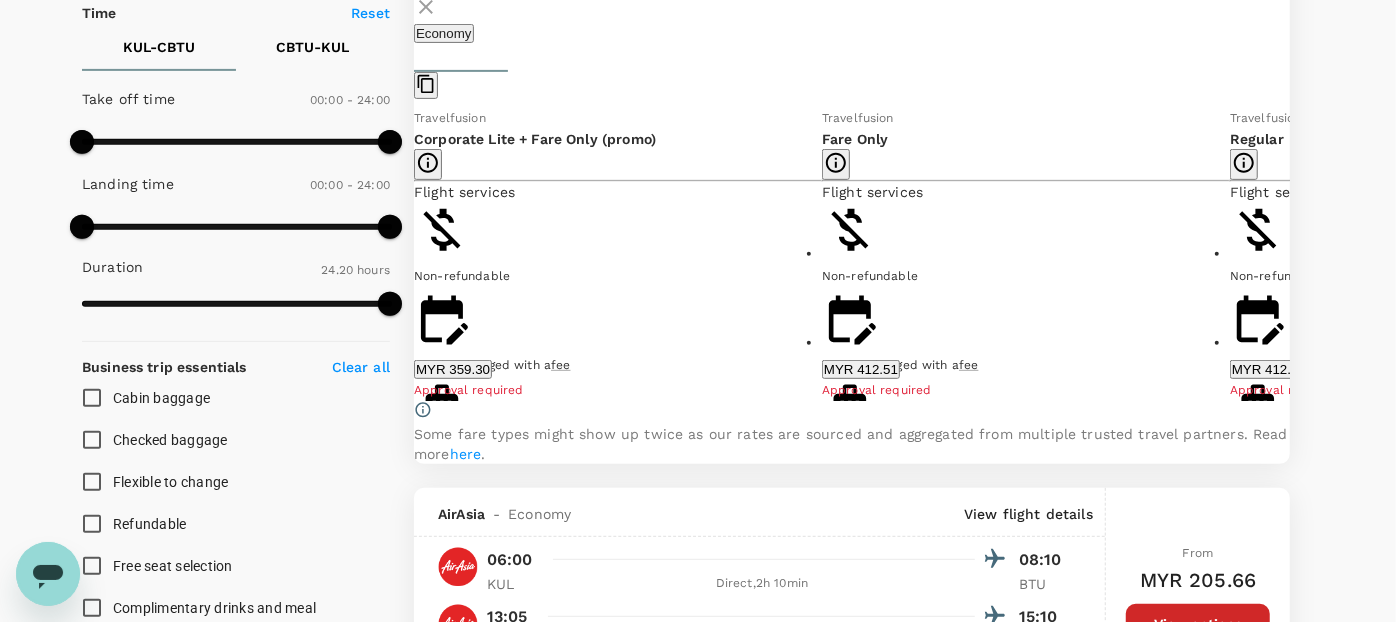 click 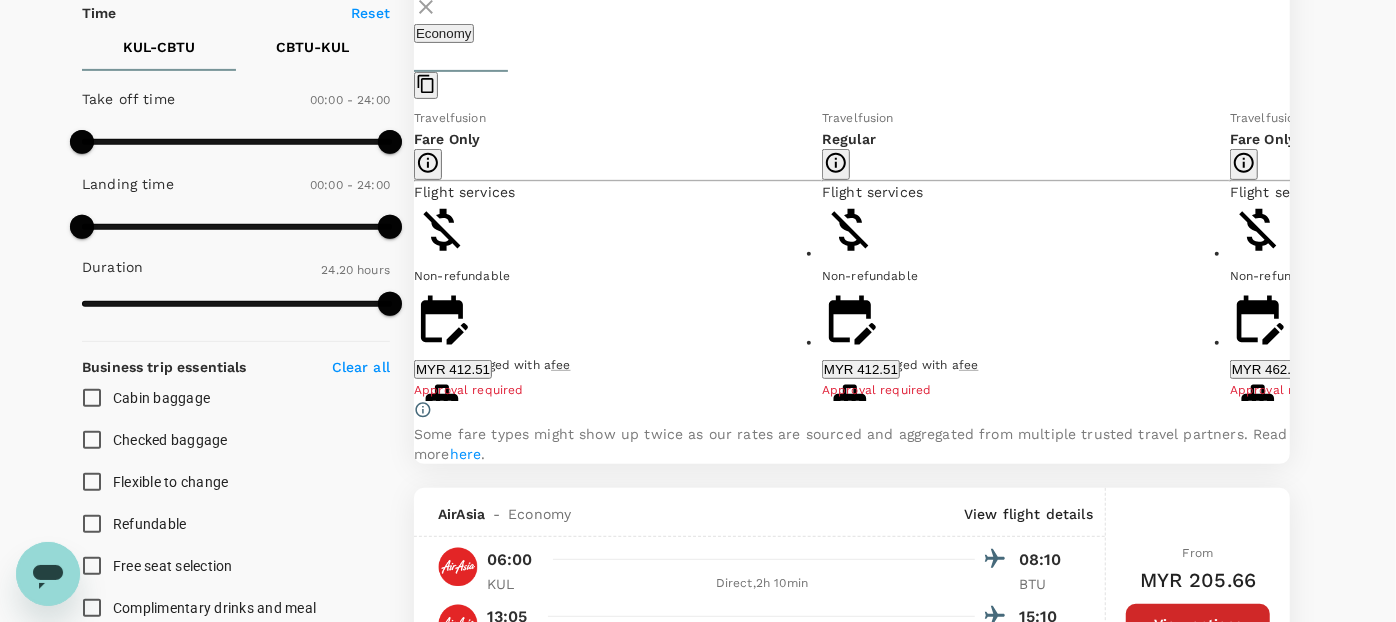 click on "Show more" at bounding box center [2081, 532] 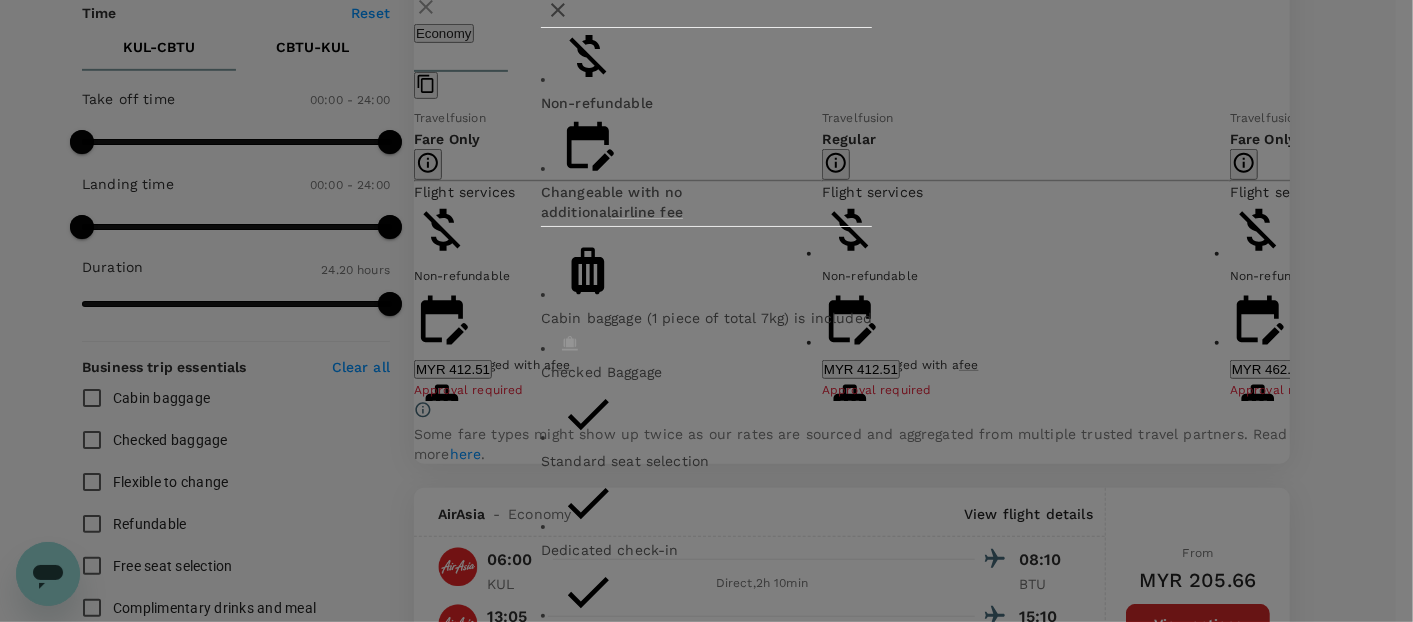 click 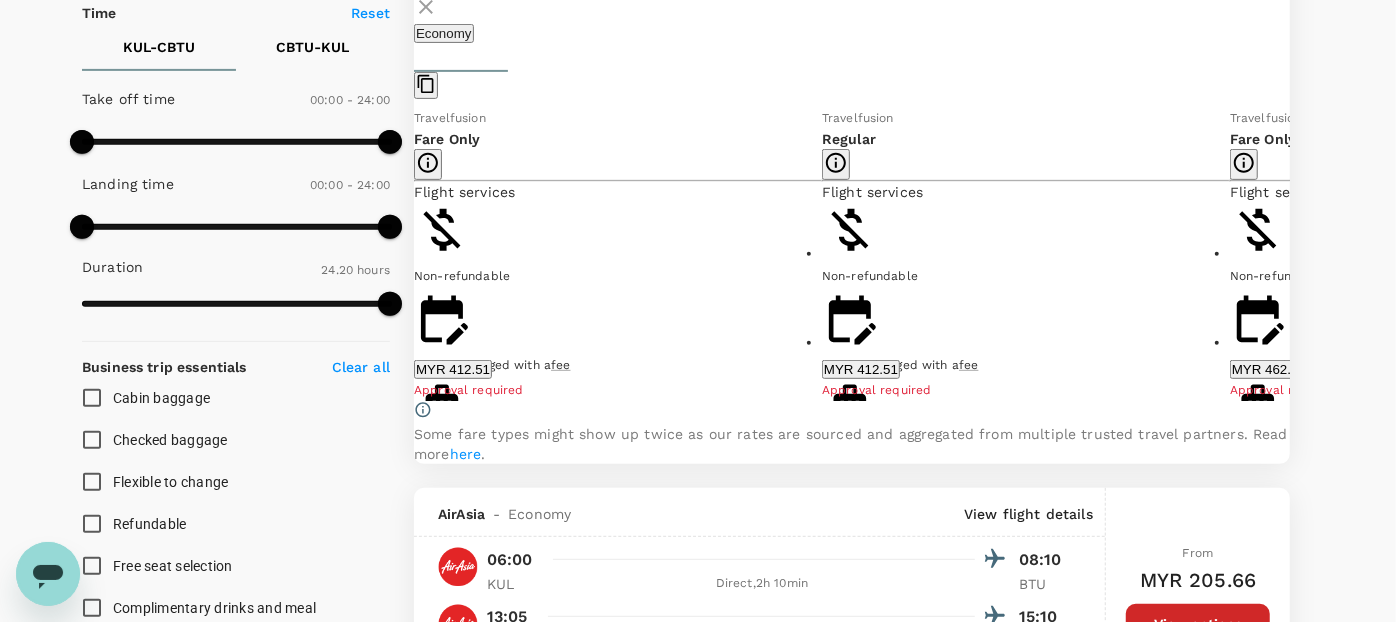 click on "MYR 512.95" at bounding box center [2085, 369] 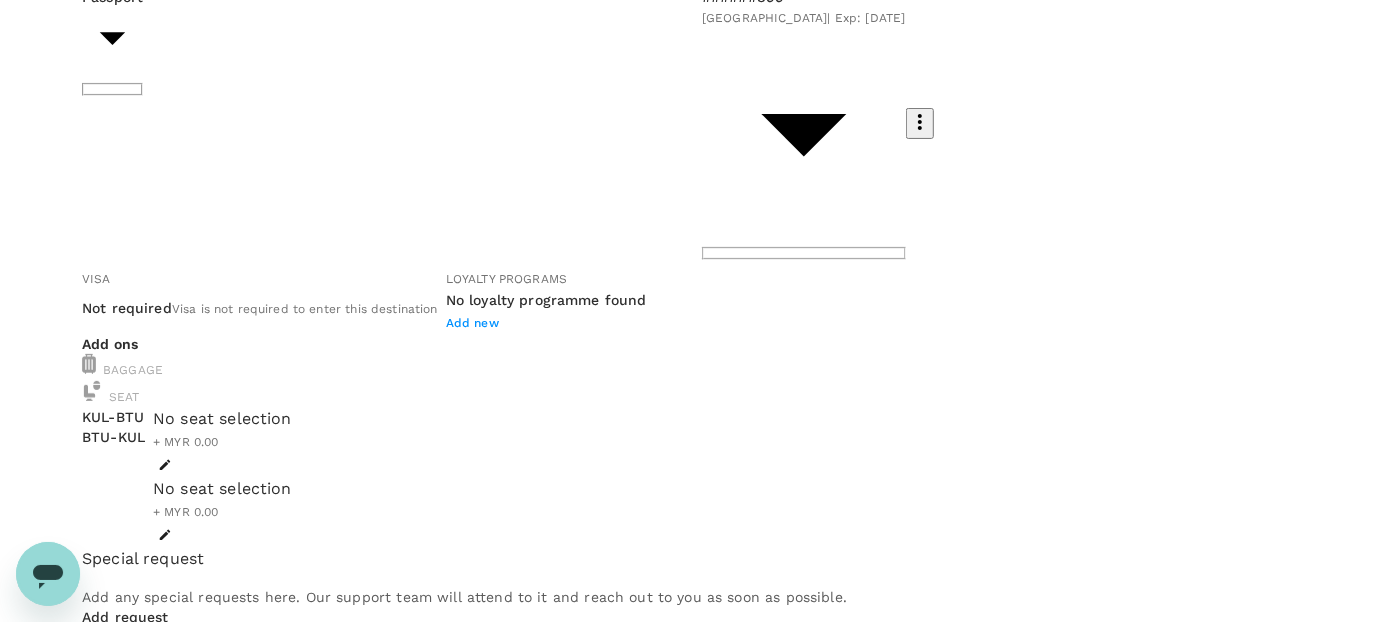 scroll, scrollTop: 222, scrollLeft: 0, axis: vertical 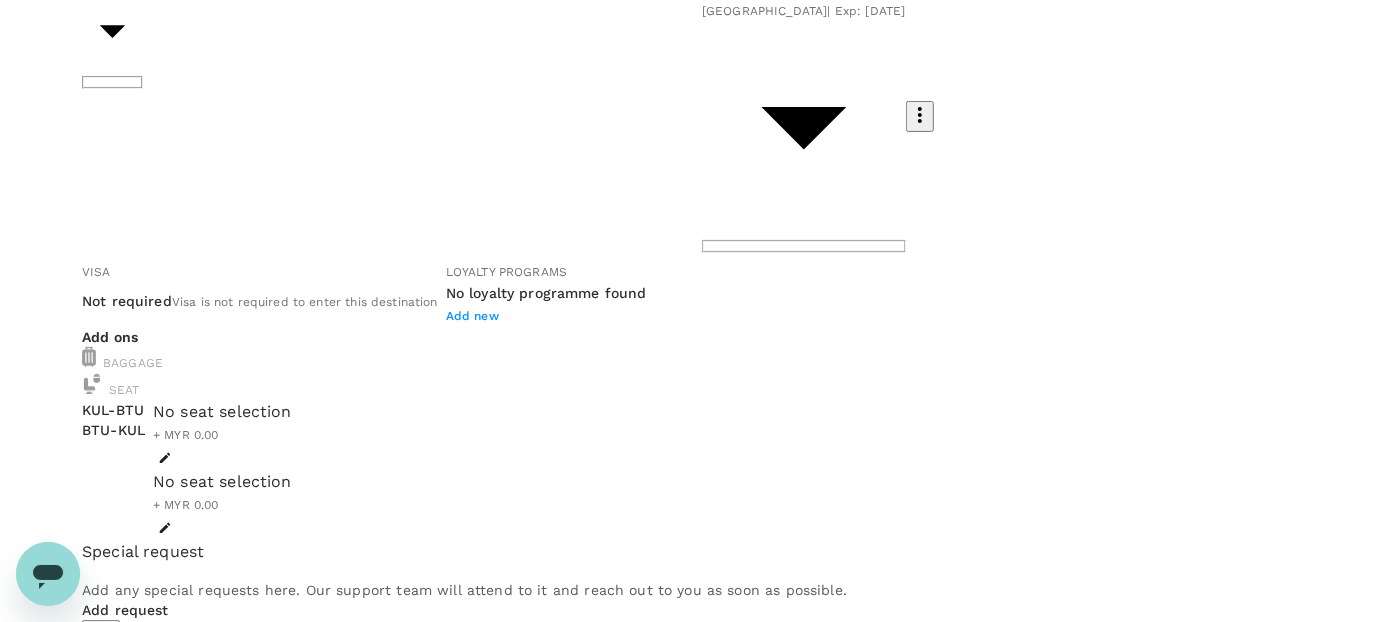 click on "Add new" at bounding box center [472, 316] 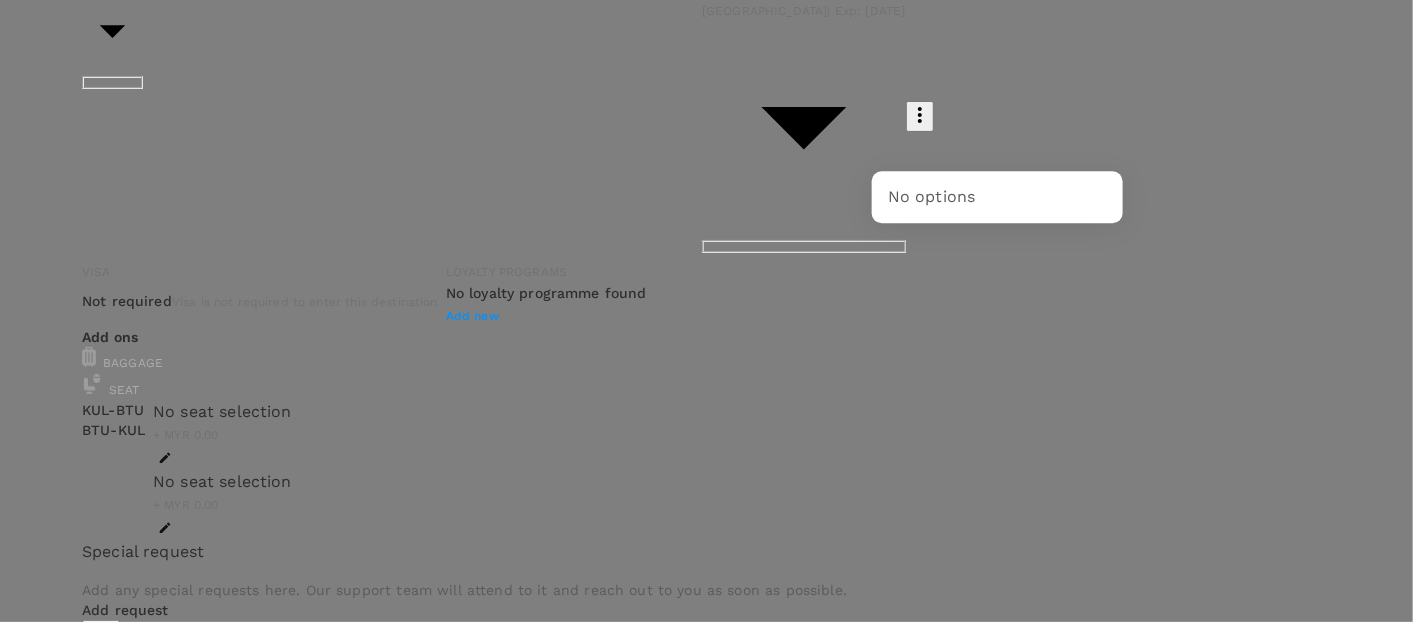 click at bounding box center [24, 1319] 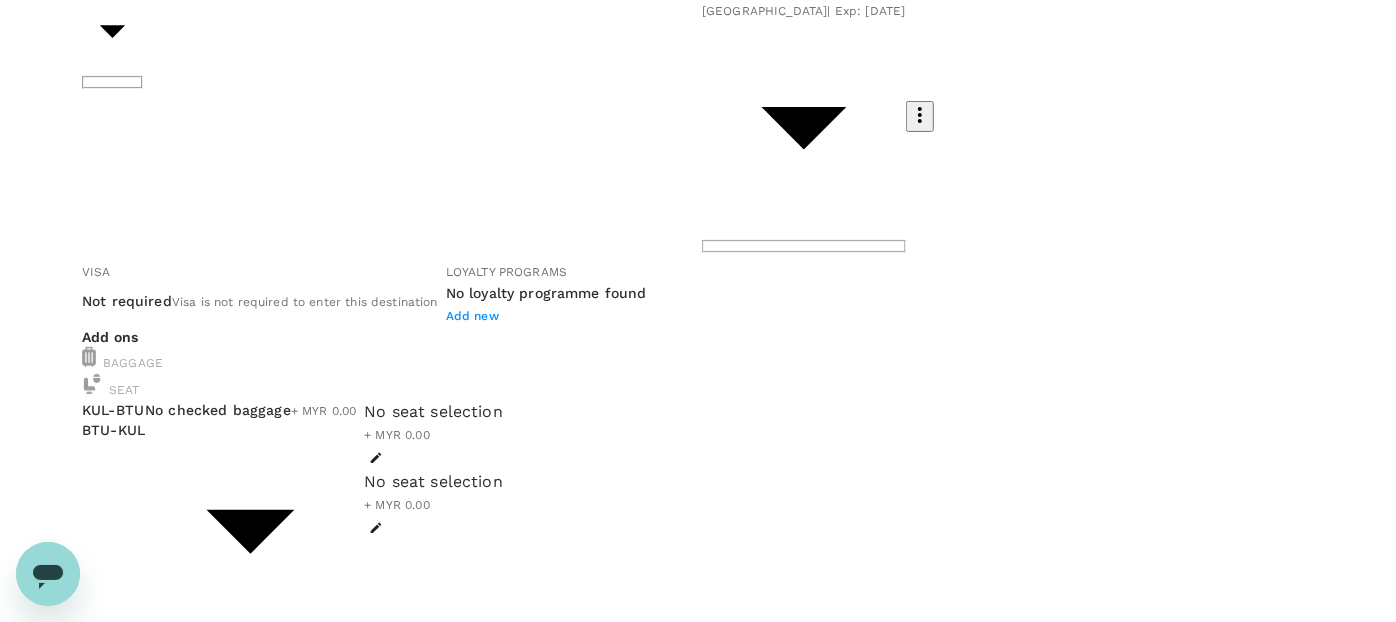 click on "Back to flight results Flight review Traveller(s) Traveller   1 : AB Aqilah Nabihah   Binti Anuar Travel Document Document type Passport Passport ​ Passport details ######899 [GEOGRAPHIC_DATA]  | Exp:   [DATE] 4b2c3bbc-a0eb-481c-b73e-82eb158b530f ​ Visa Not required Visa is not required to enter this destination Loyalty programs No loyalty programme found Add new Add ons Baggage Seat KUL  -  BTU BTU  -  KUL No checked baggage + MYR 0.00 ​ No checked baggage + MYR 0.00 ​ No seat selection + MYR 0.00 No seat selection + MYR 0.00 Special request Add any special requests here. Our support team will attend to it and reach out to you as soon as possible. Add request You've selected [DATE] 10:30 12:40 KUL Direct ,  2h 10min BTU [DATE] 13:05 15:10 BTU Direct ,  2h 5min KUL View flight details Price summary Total fare (1 traveller(s)) MYR 502.95 Air fare MYR 502.95 Baggage fee MYR 0.00 Seat fee MYR 0.00 Service fee MYR 10.00 Total MYR 512.95 Continue to payment details Version 3.47.1" at bounding box center [698, 740] 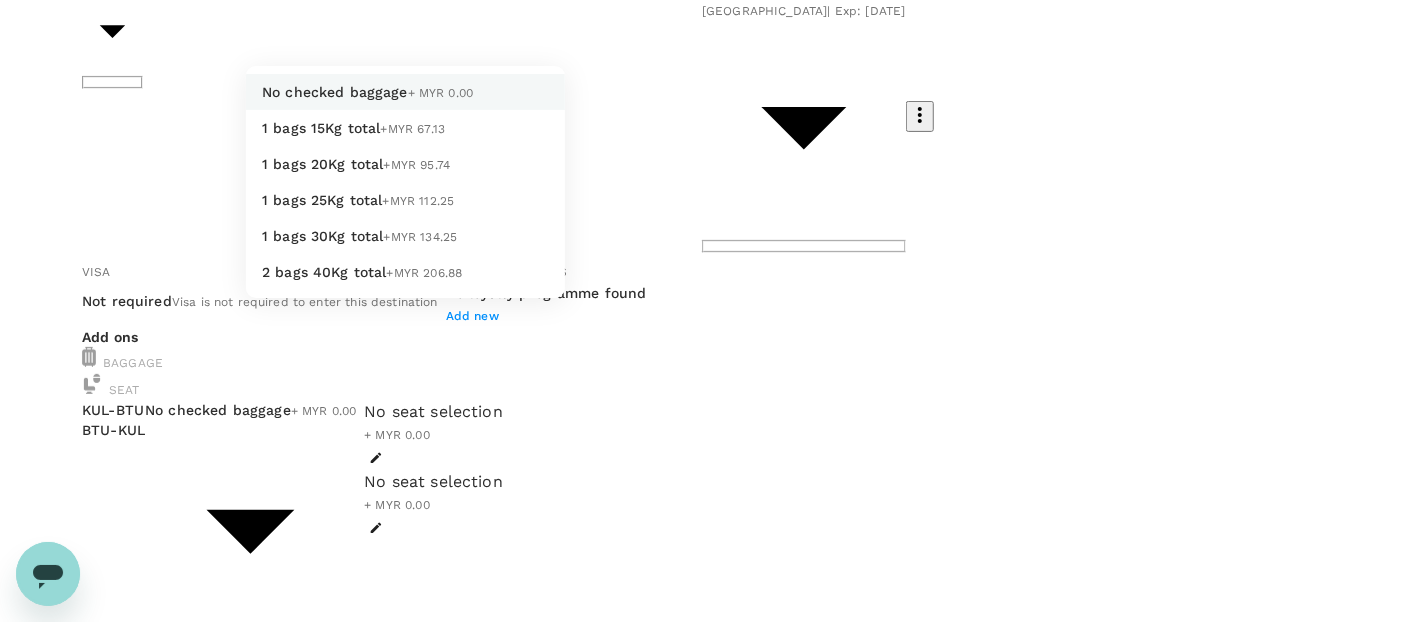 click at bounding box center (706, 311) 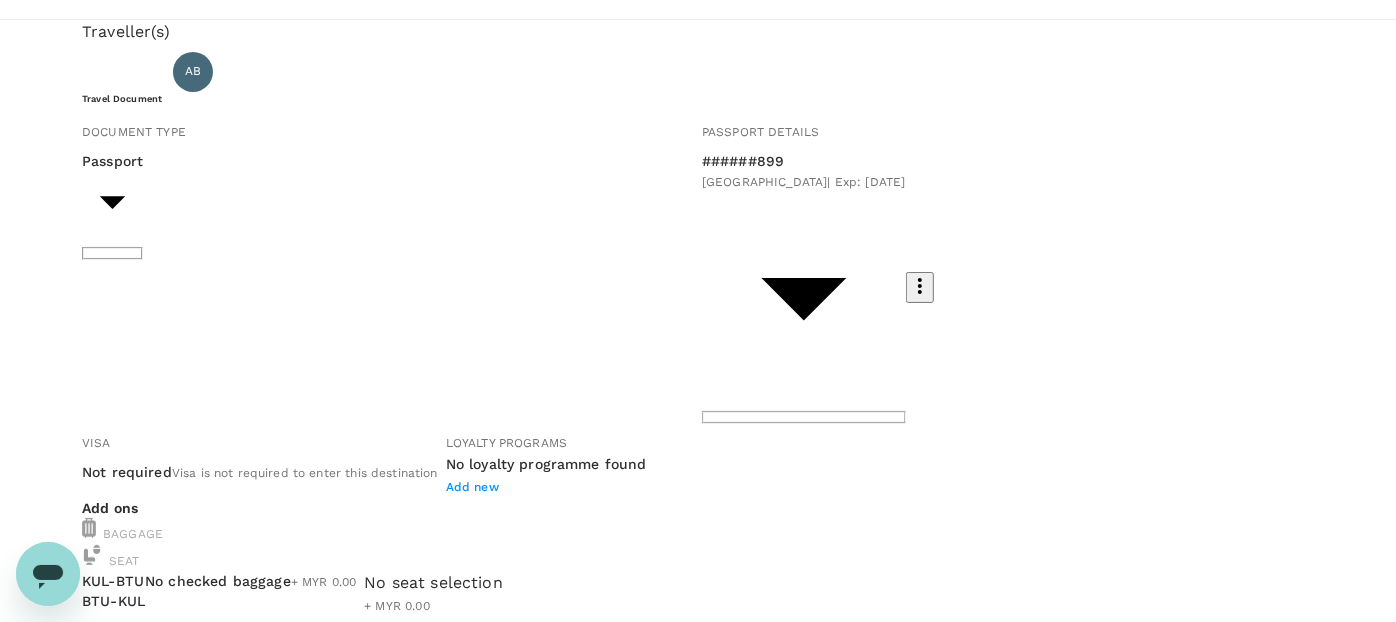 scroll, scrollTop: 0, scrollLeft: 0, axis: both 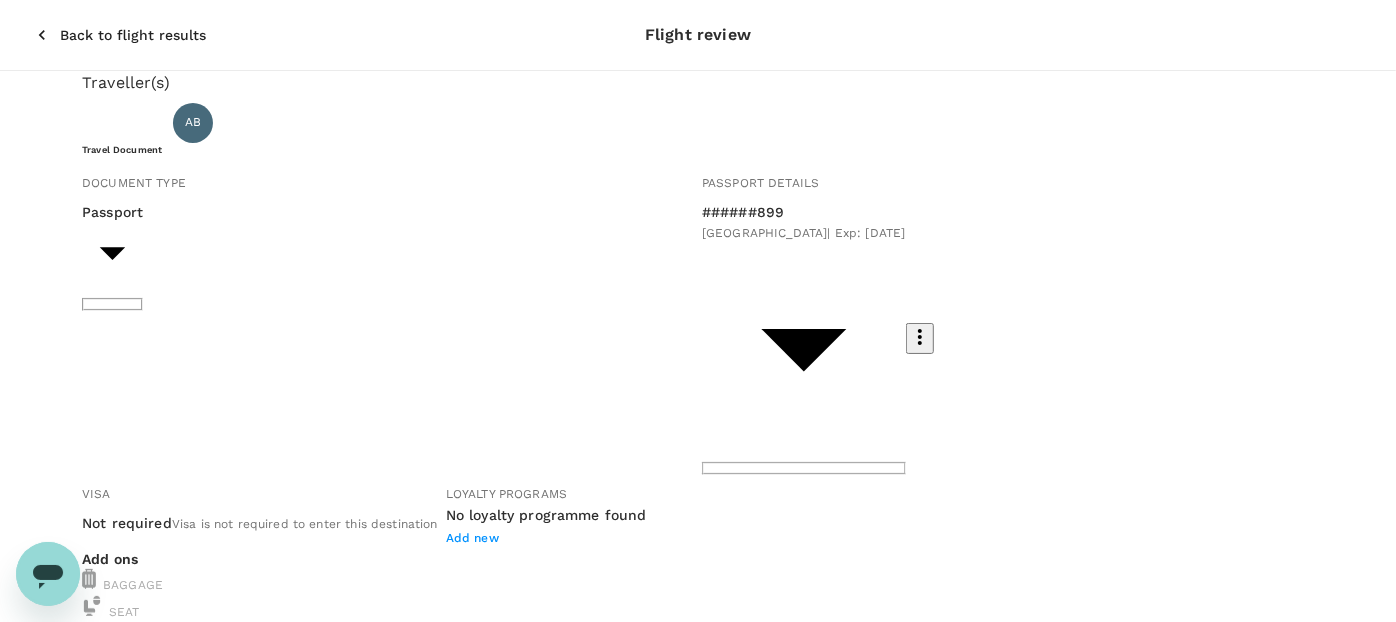 click on "Back to flight results" at bounding box center [133, 35] 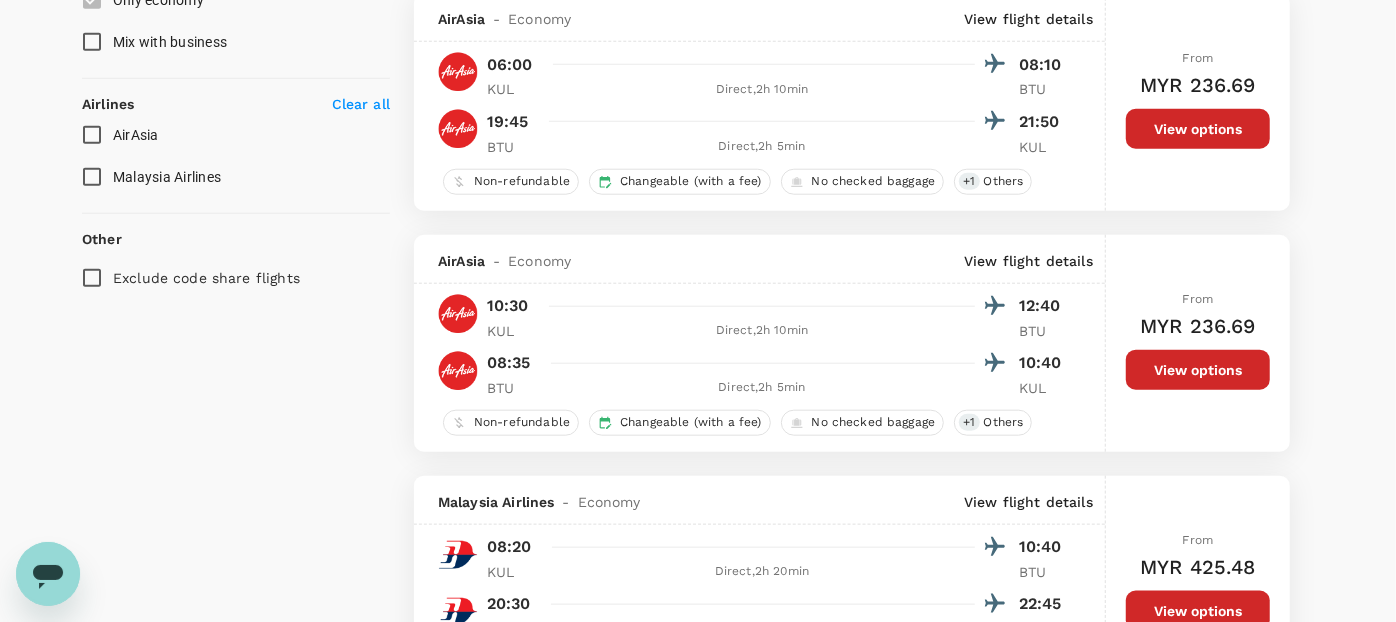 scroll, scrollTop: 1233, scrollLeft: 0, axis: vertical 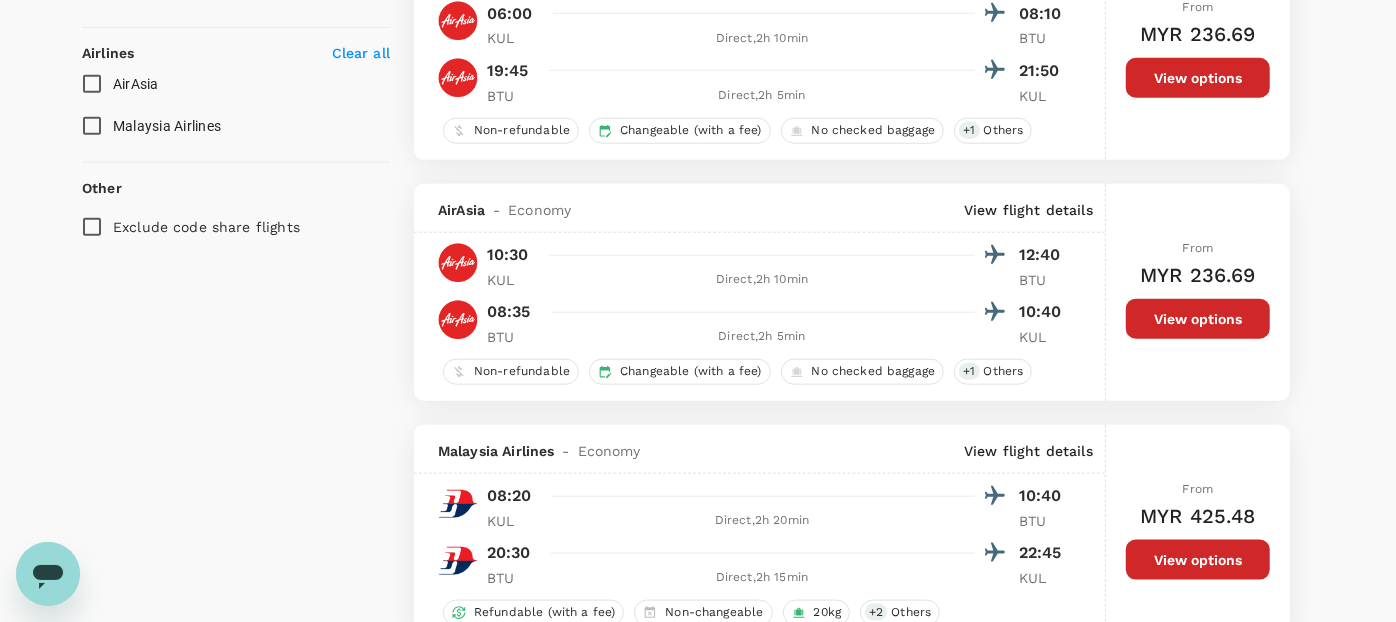 click on "View options" at bounding box center (1198, 319) 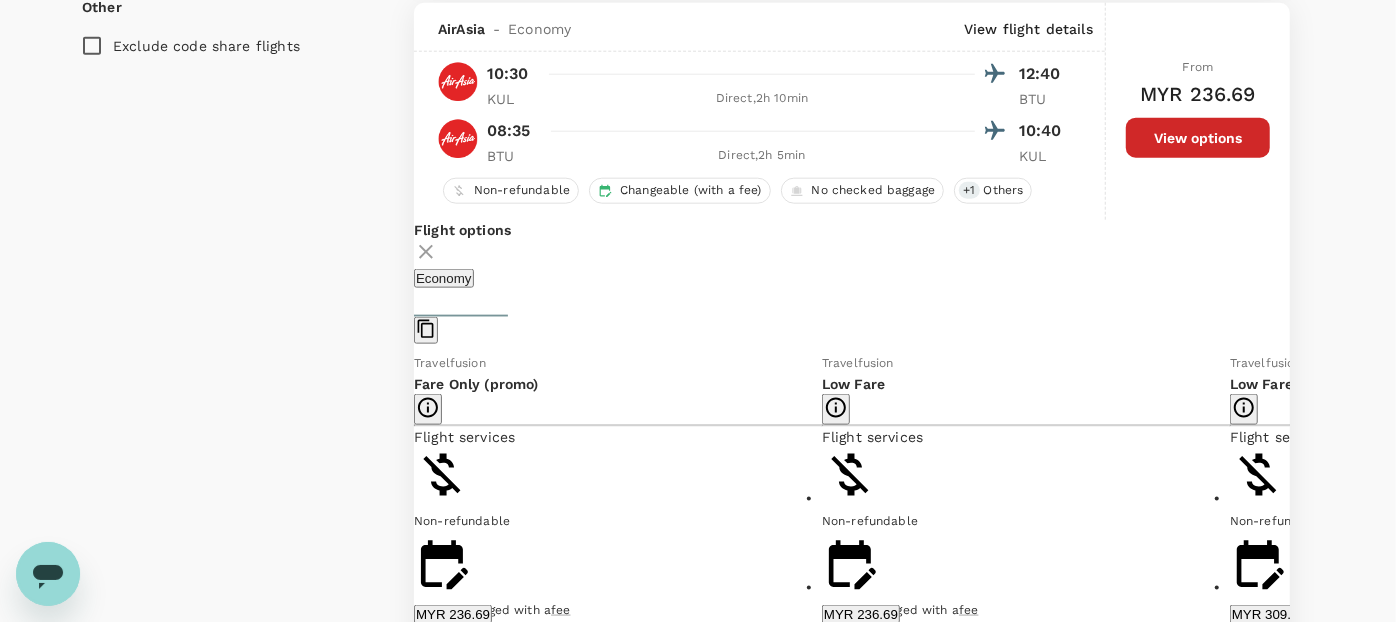 scroll, scrollTop: 1525, scrollLeft: 0, axis: vertical 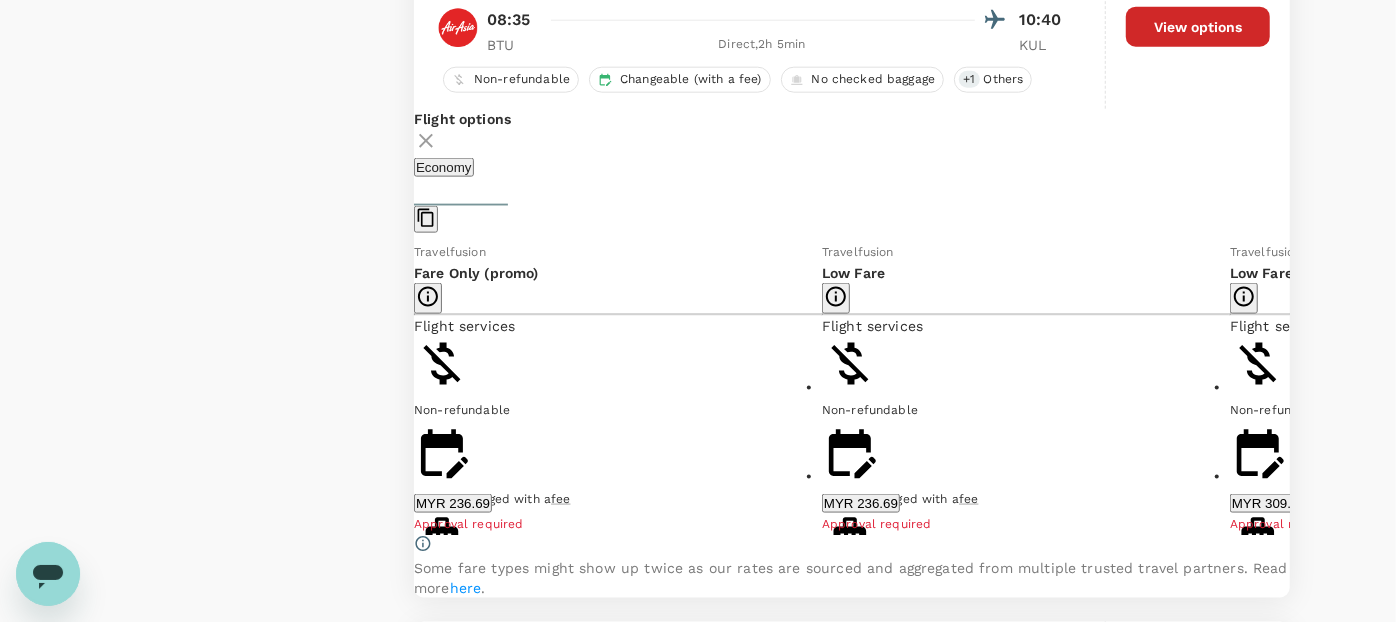click 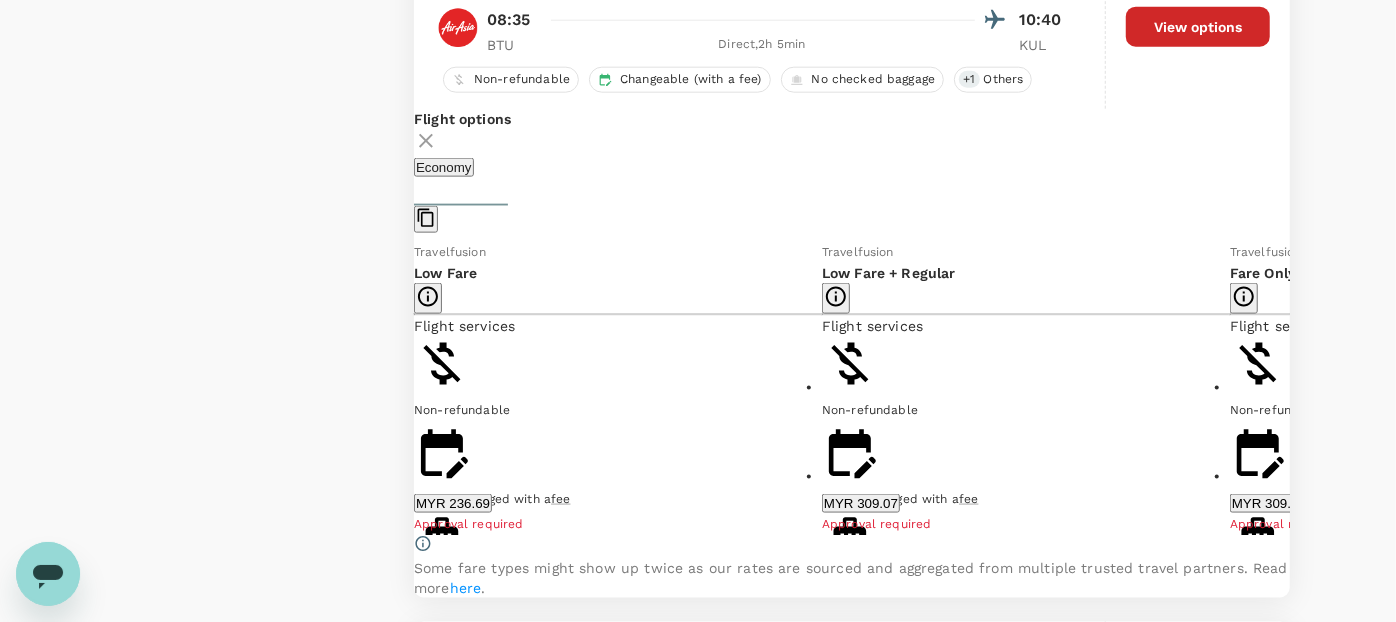 click 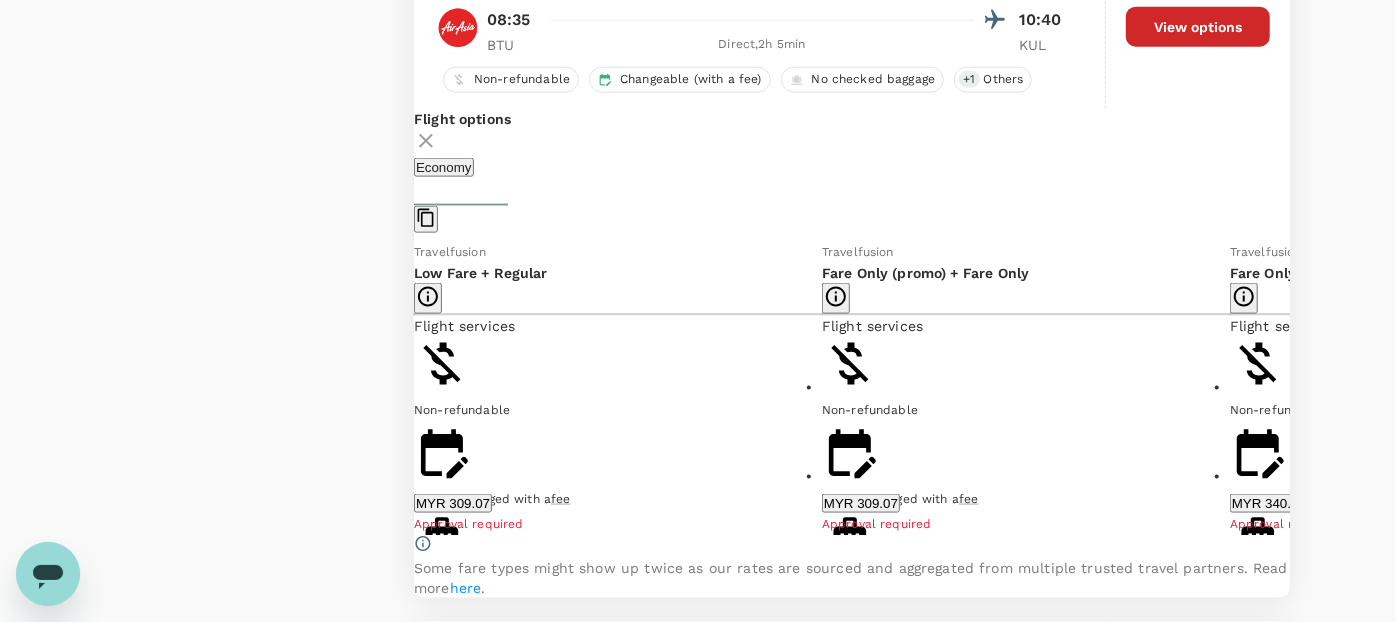 click 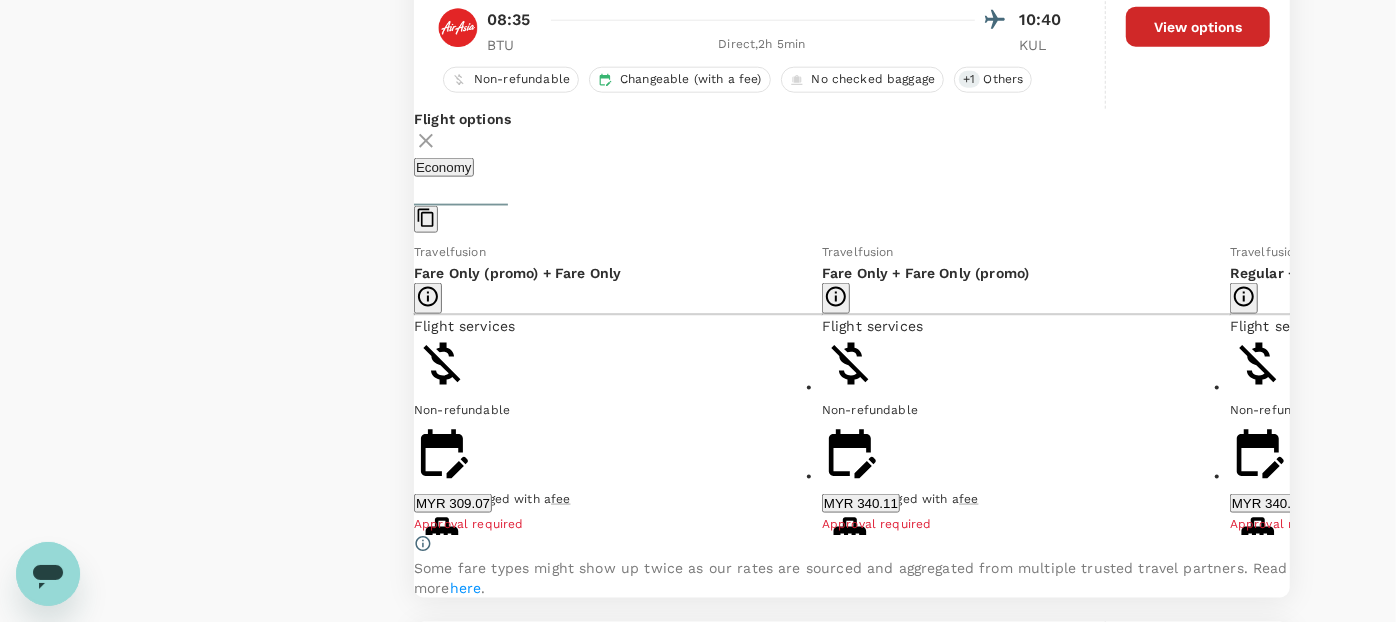 click 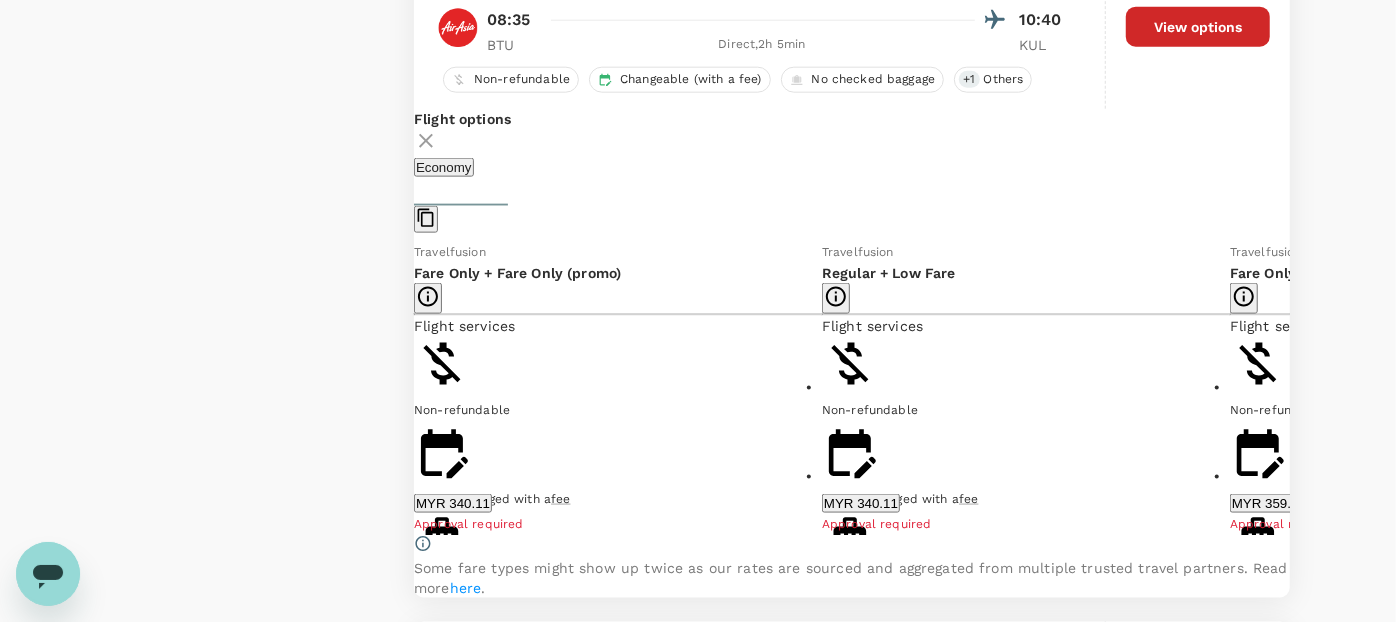 click on "Show more" at bounding box center [1673, 665] 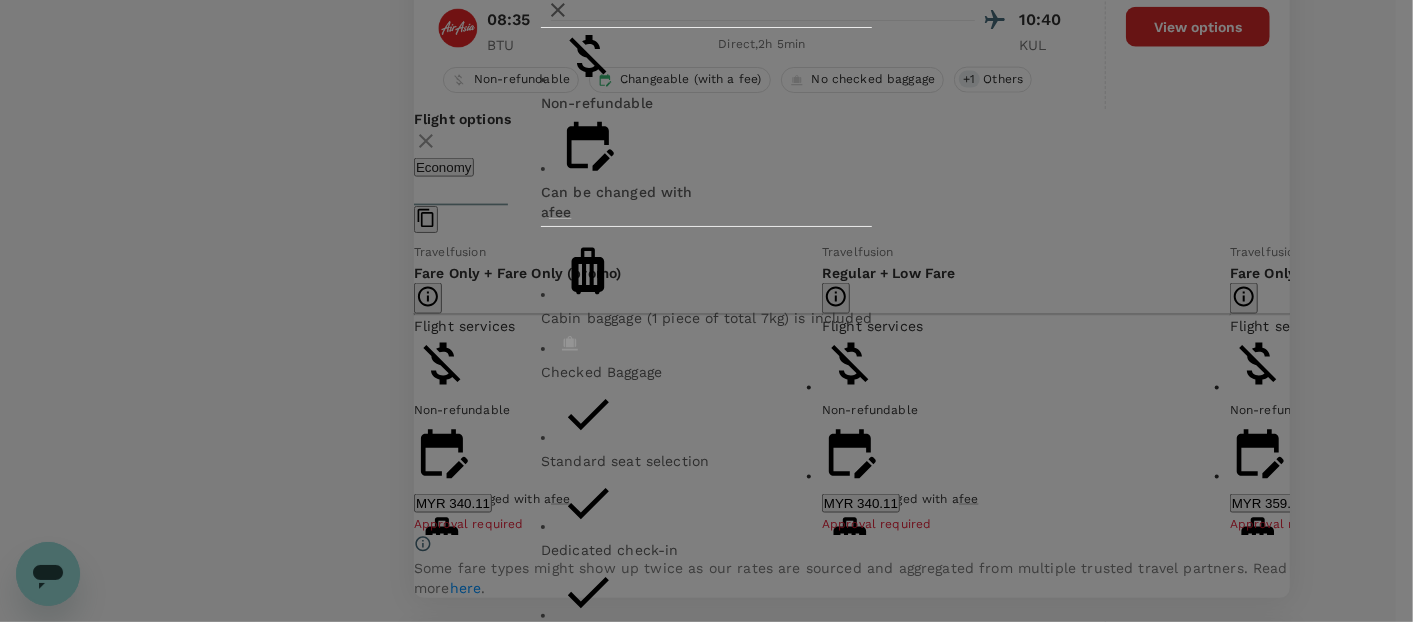 click 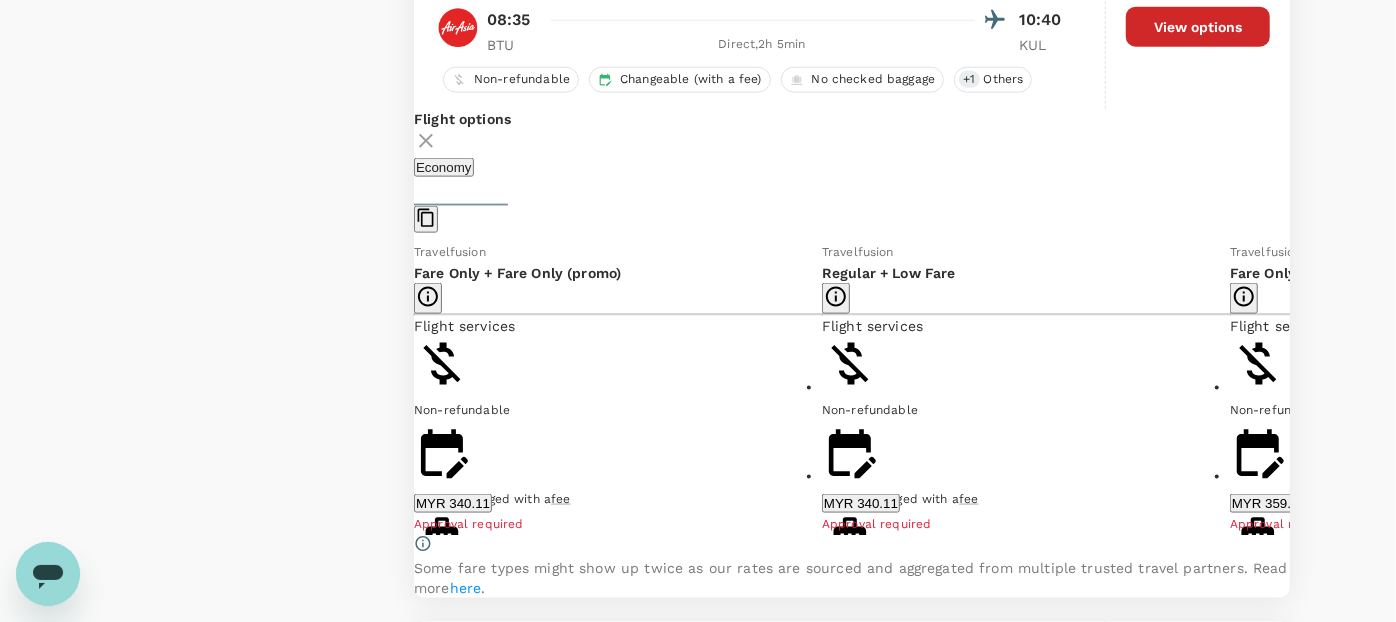 click 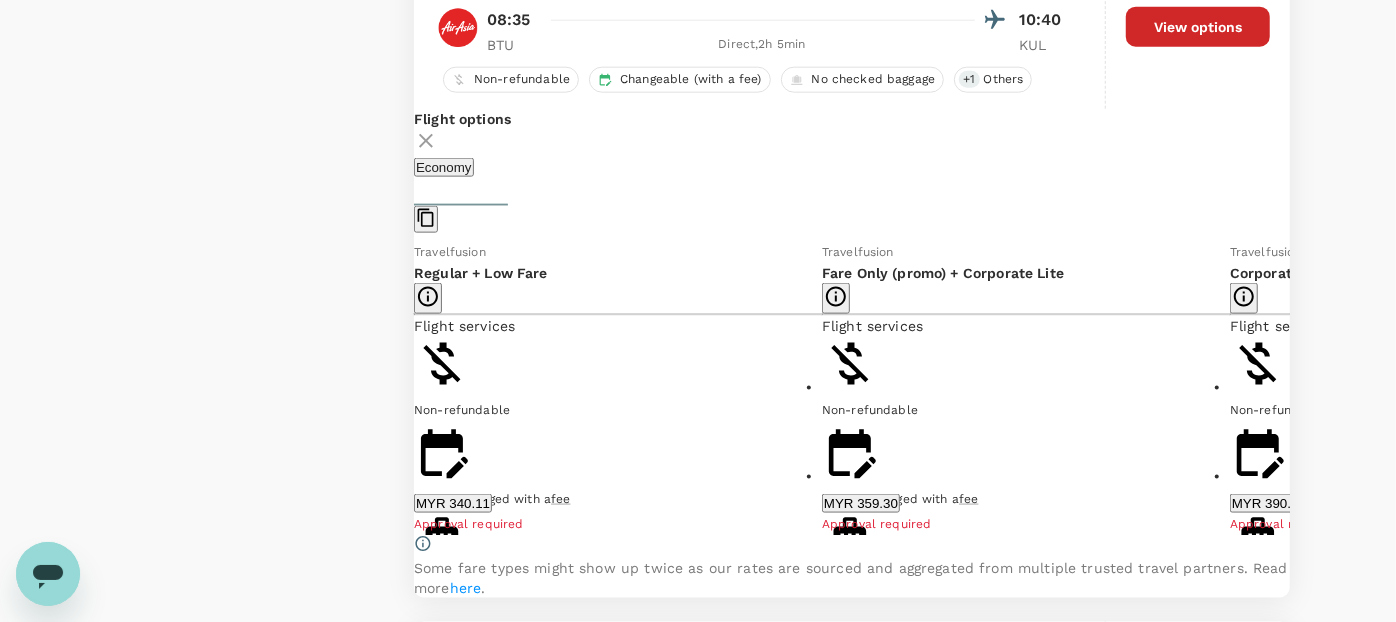 click 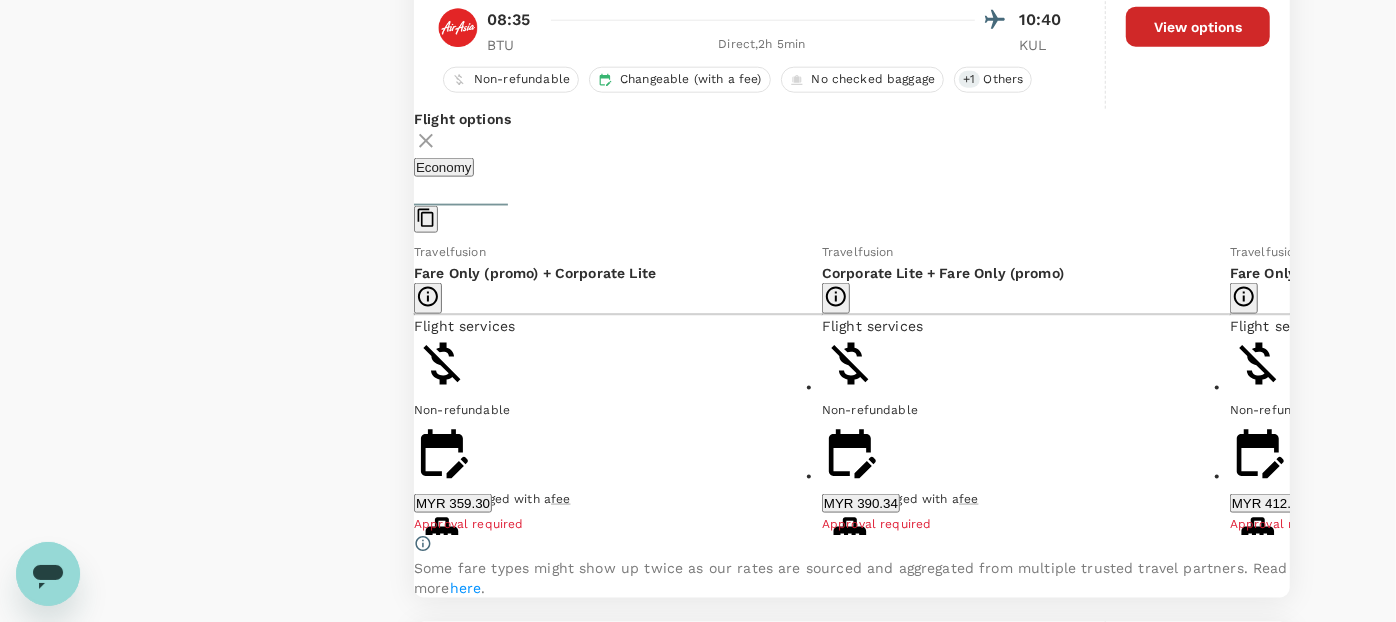 click 